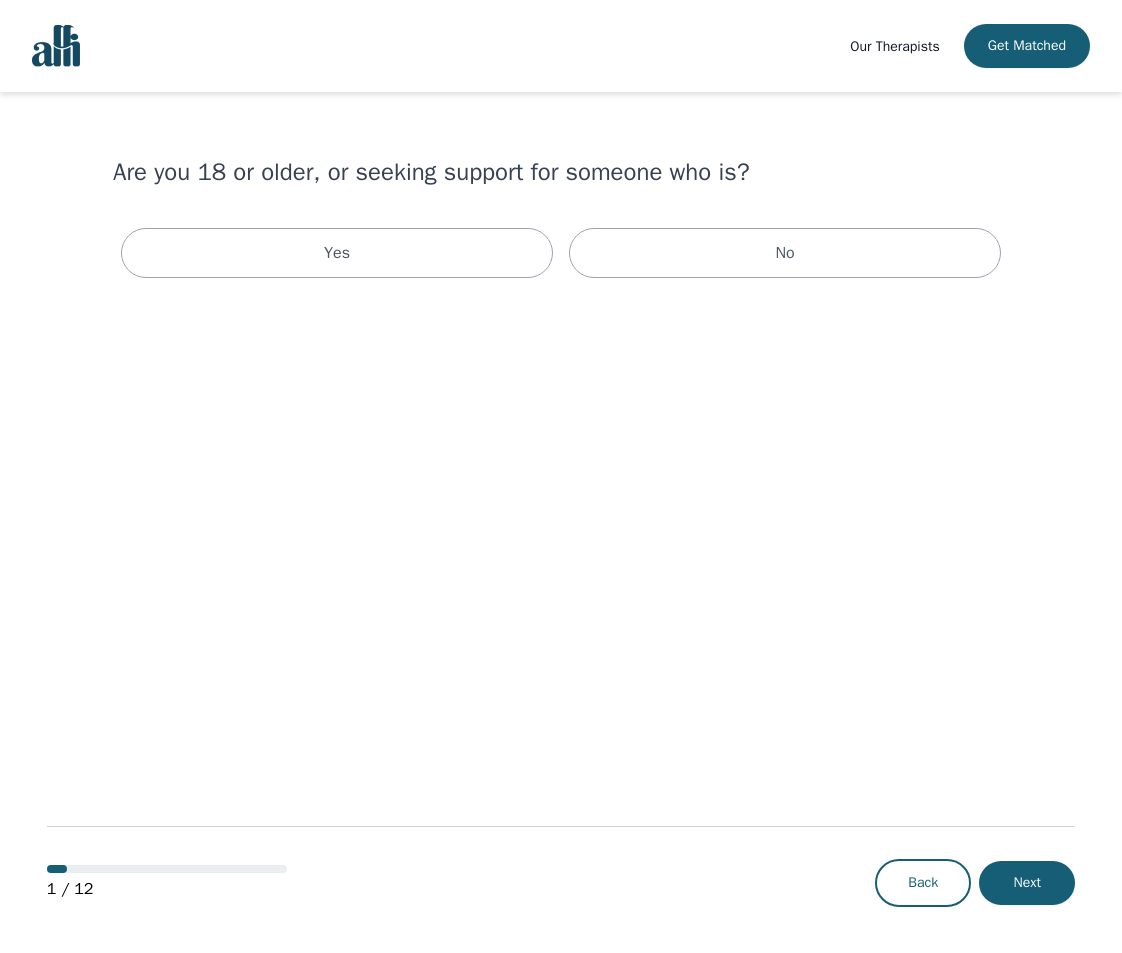 scroll, scrollTop: 0, scrollLeft: 0, axis: both 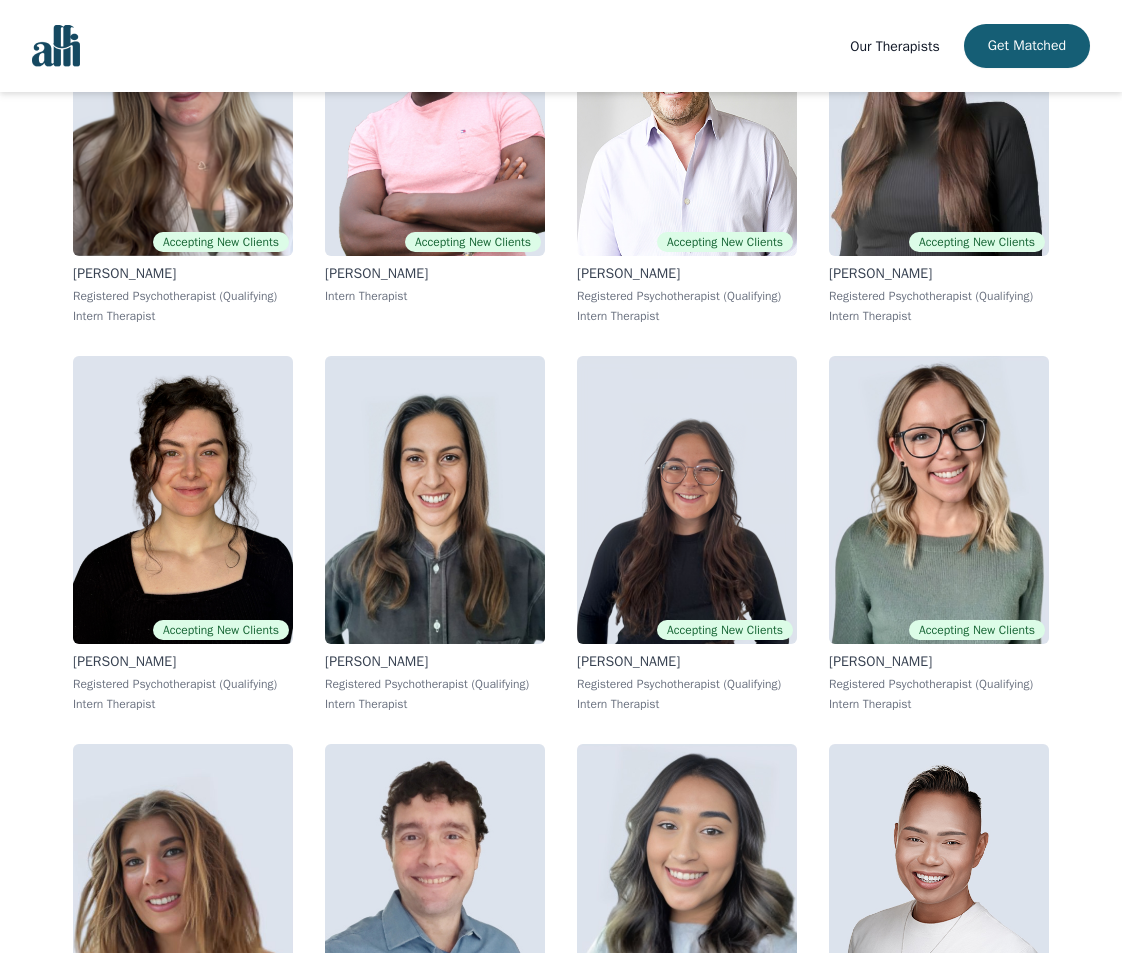 click at bounding box center [435, -2992] 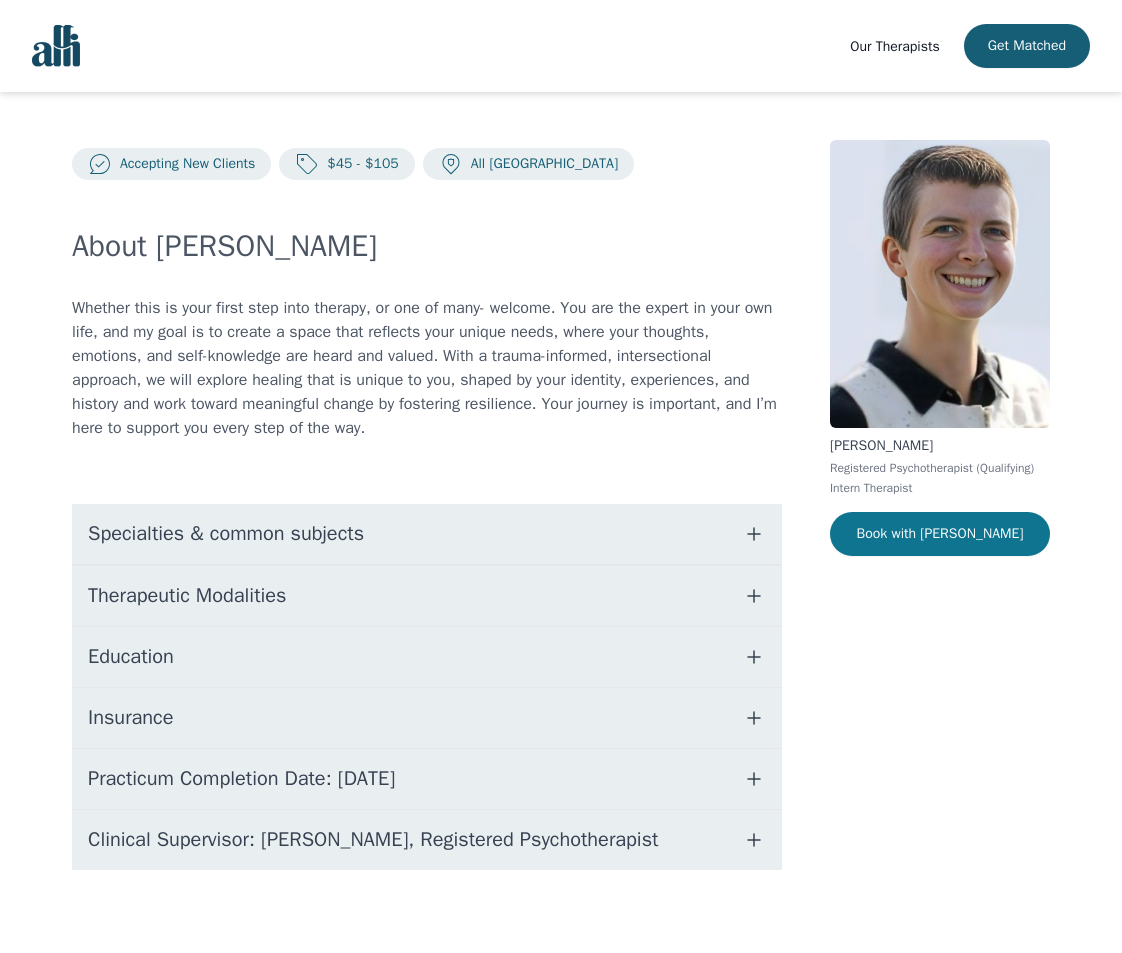 click on "Book with [PERSON_NAME]" at bounding box center (940, 534) 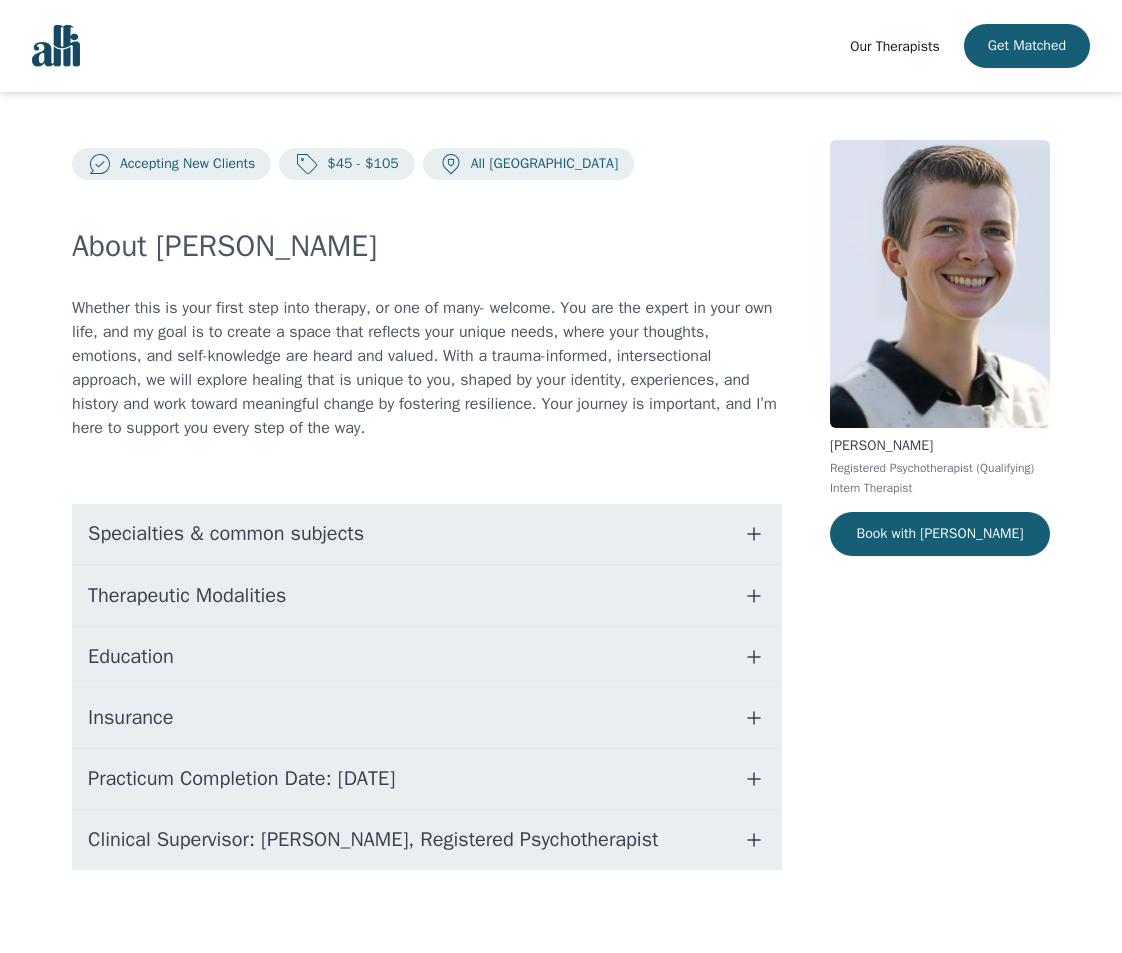 click on "[PERSON_NAME] Registered Psychotherapist (Qualifying) Intern Therapist Book with [PERSON_NAME]" at bounding box center (940, 529) 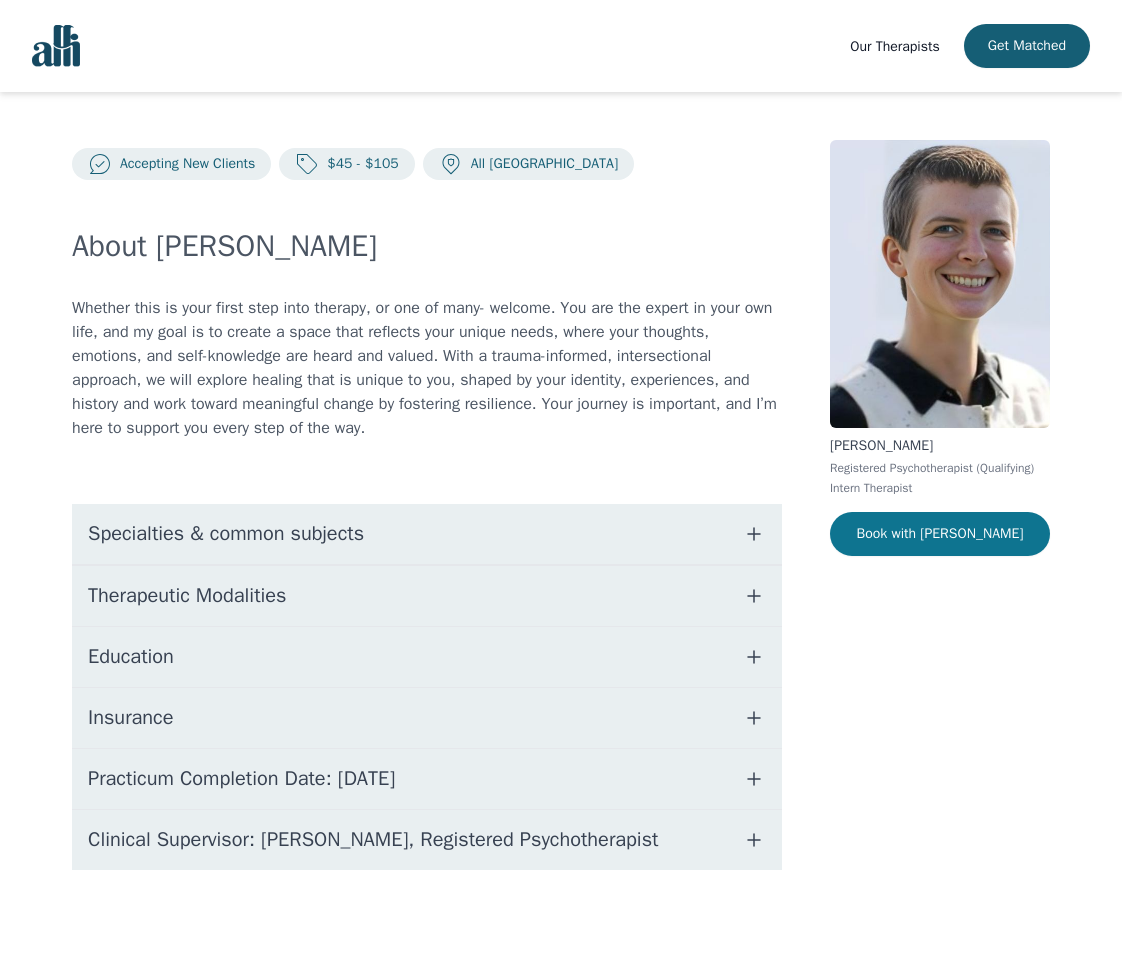 click on "Book with [PERSON_NAME]" at bounding box center (940, 534) 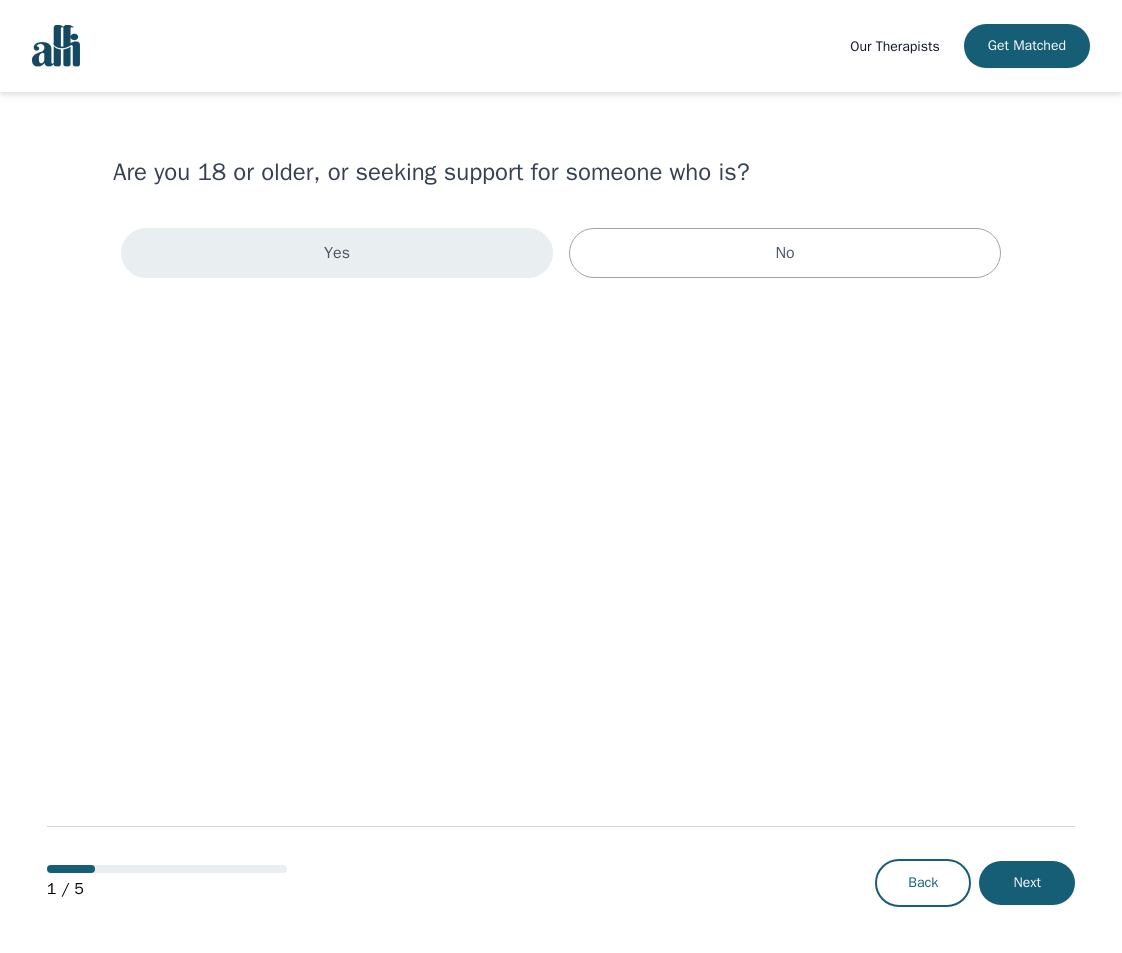 click on "Yes" at bounding box center [337, 253] 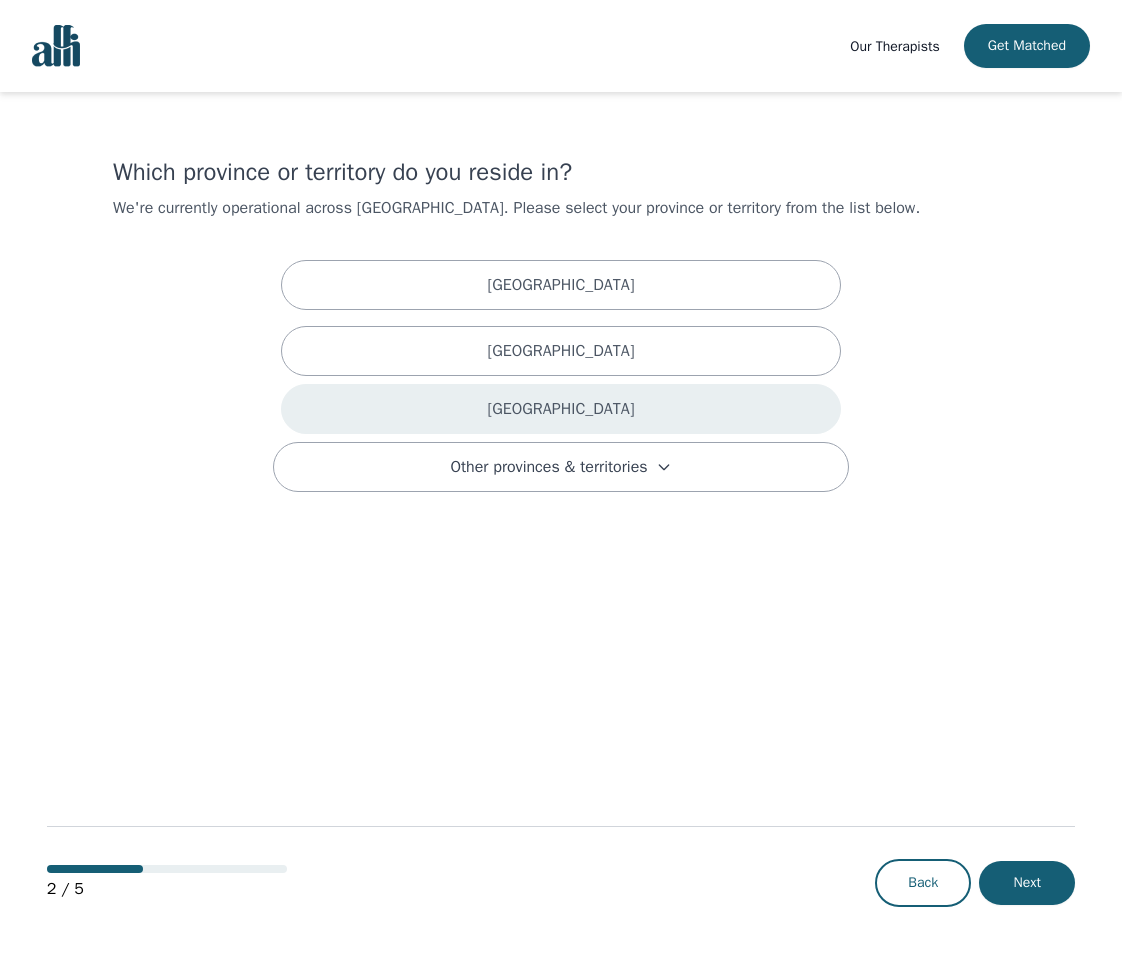 click on "[GEOGRAPHIC_DATA]" at bounding box center [561, 409] 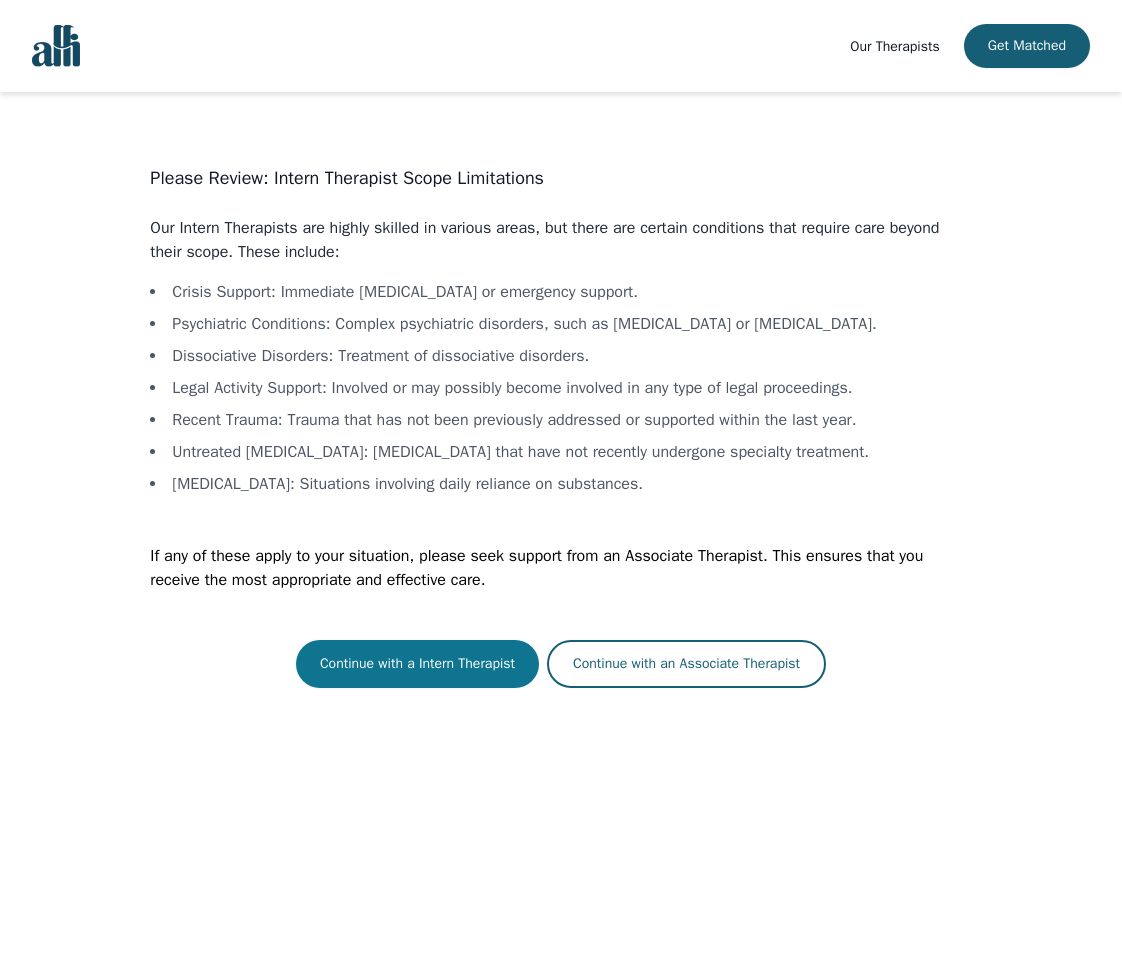 click on "Continue with a Intern Therapist" at bounding box center [417, 664] 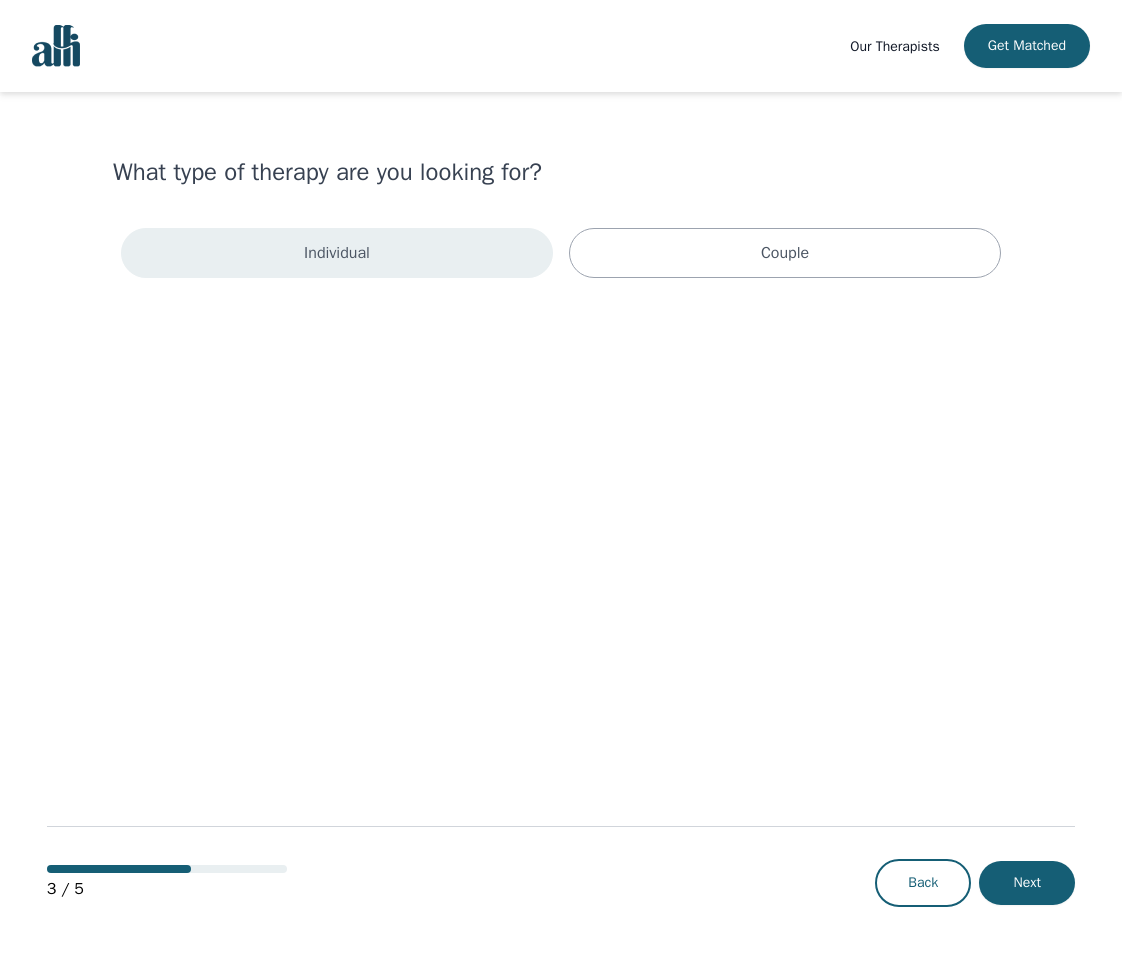 click on "Individual" at bounding box center (337, 253) 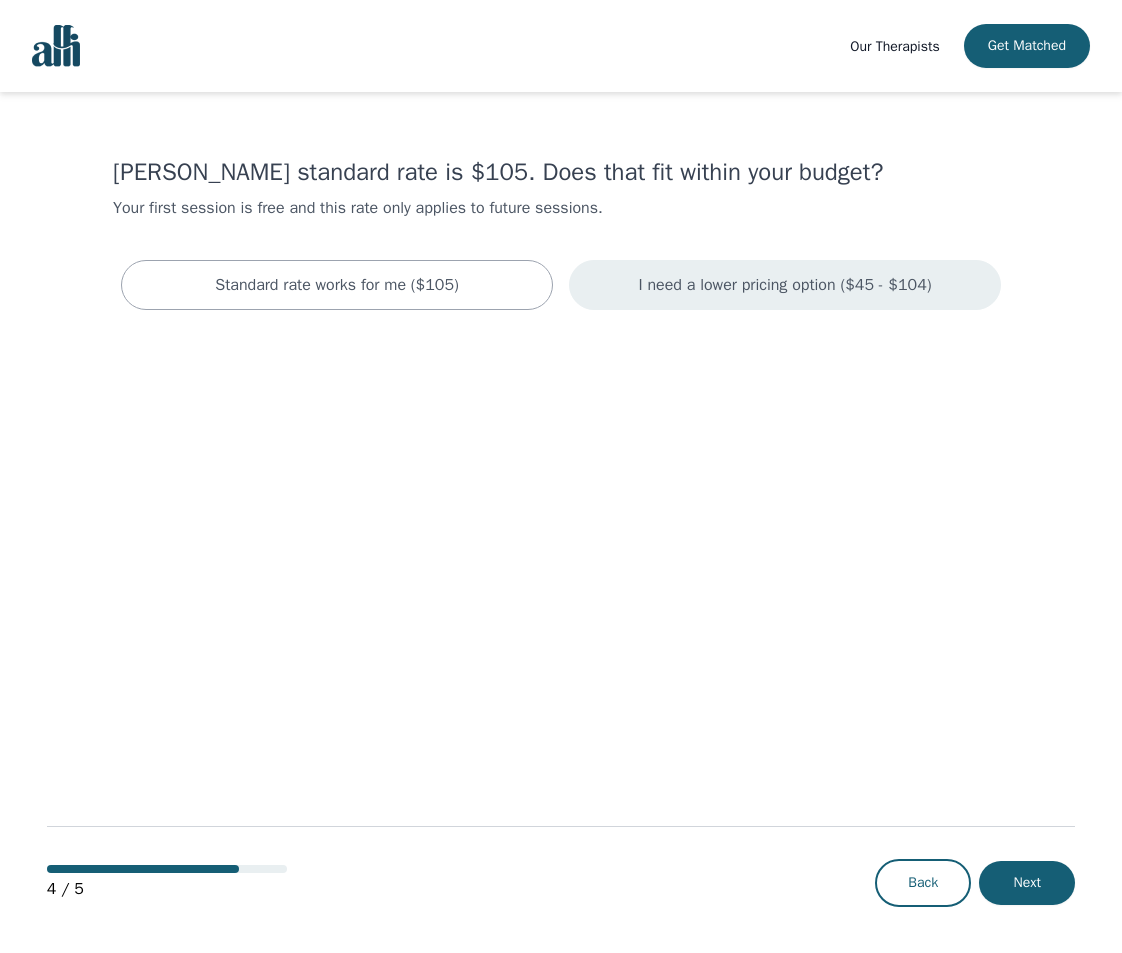 click on "I need a lower pricing option ($45 - $104)" at bounding box center [784, 285] 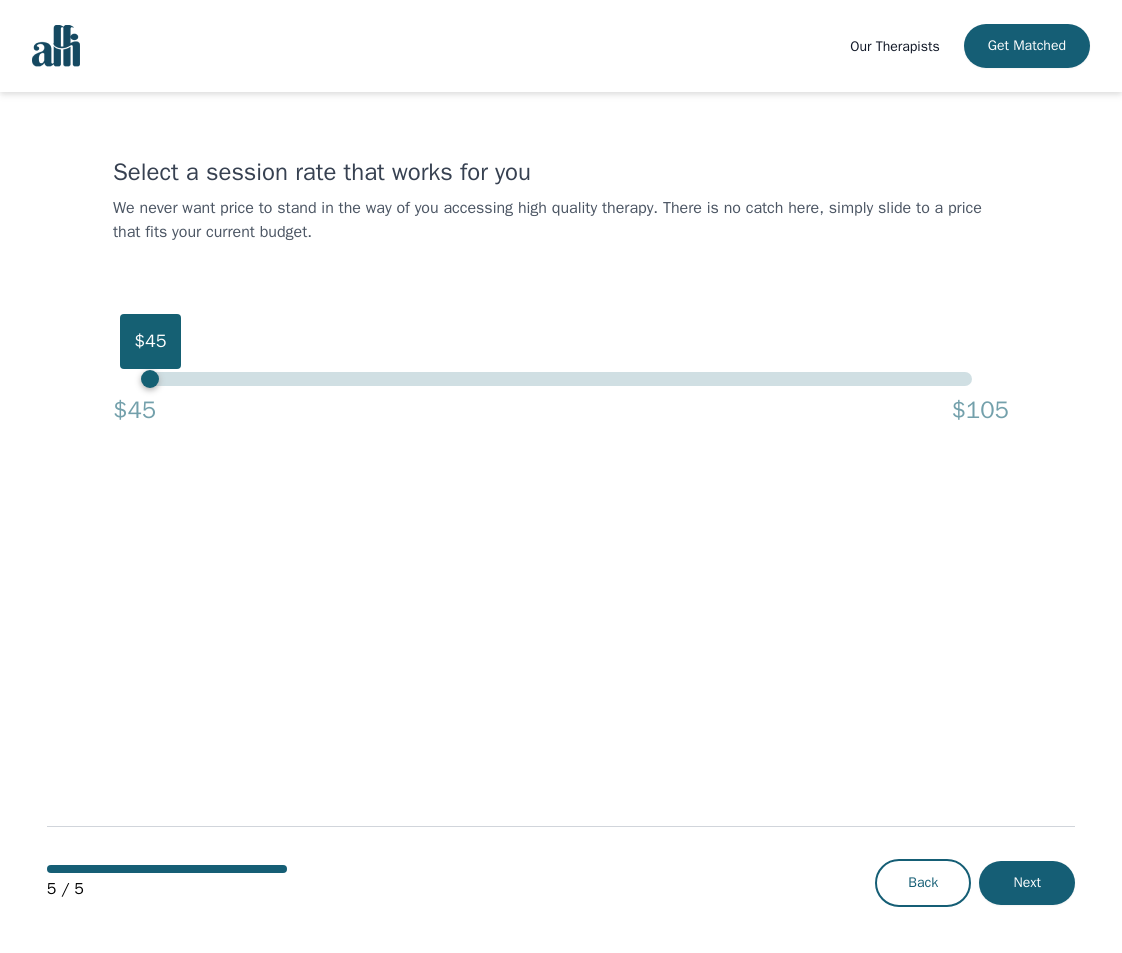 drag, startPoint x: 974, startPoint y: 379, endPoint x: 27, endPoint y: 342, distance: 947.72253 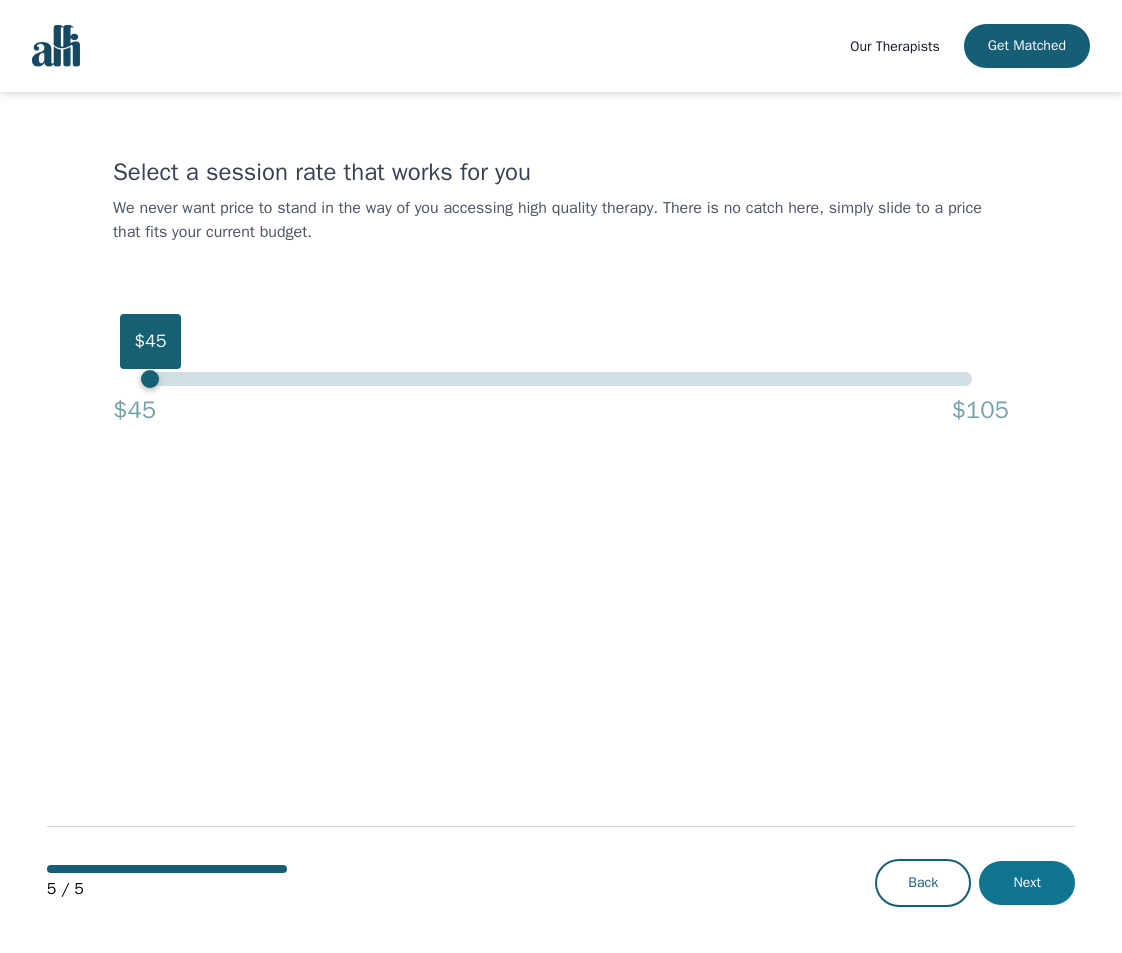 click on "Next" at bounding box center (1027, 883) 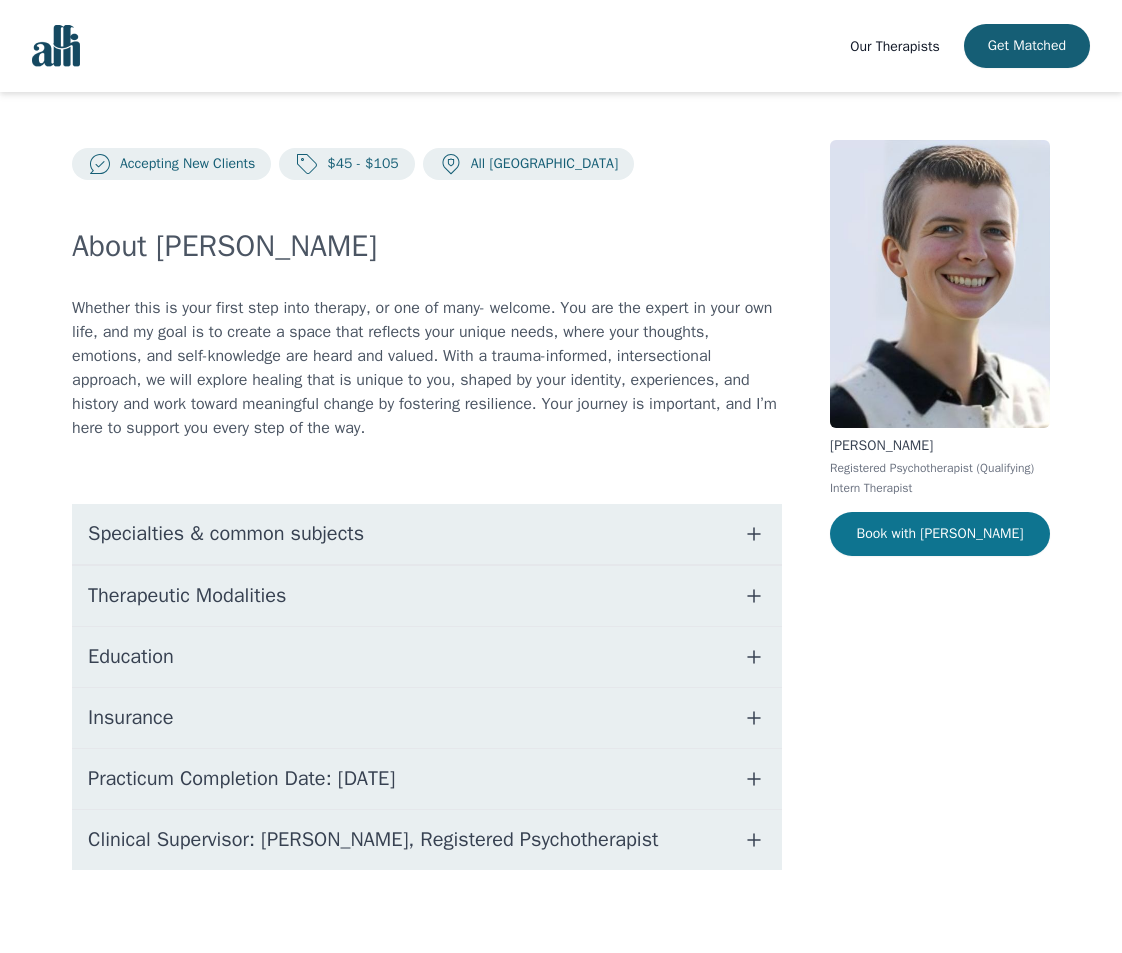 click on "Book with [PERSON_NAME]" at bounding box center (940, 534) 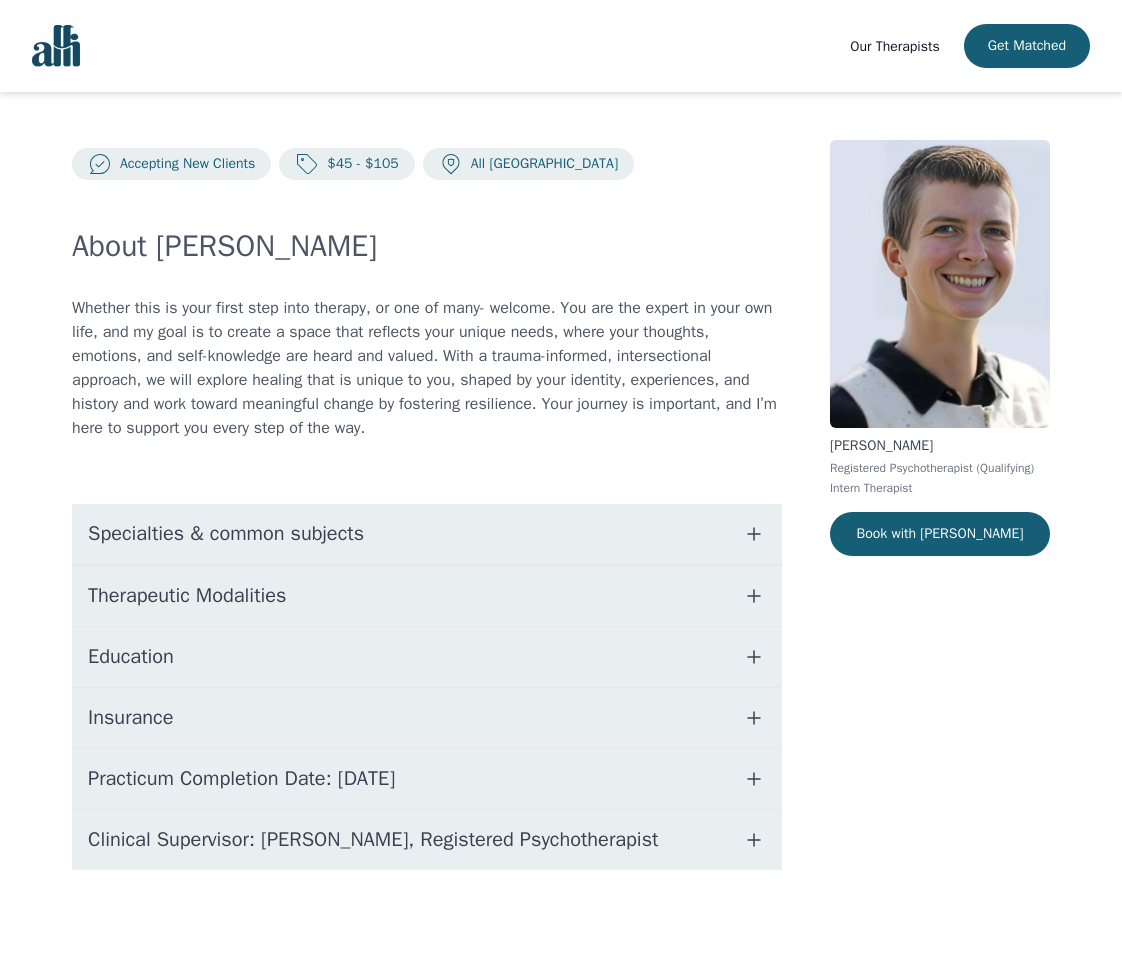 scroll, scrollTop: 0, scrollLeft: 0, axis: both 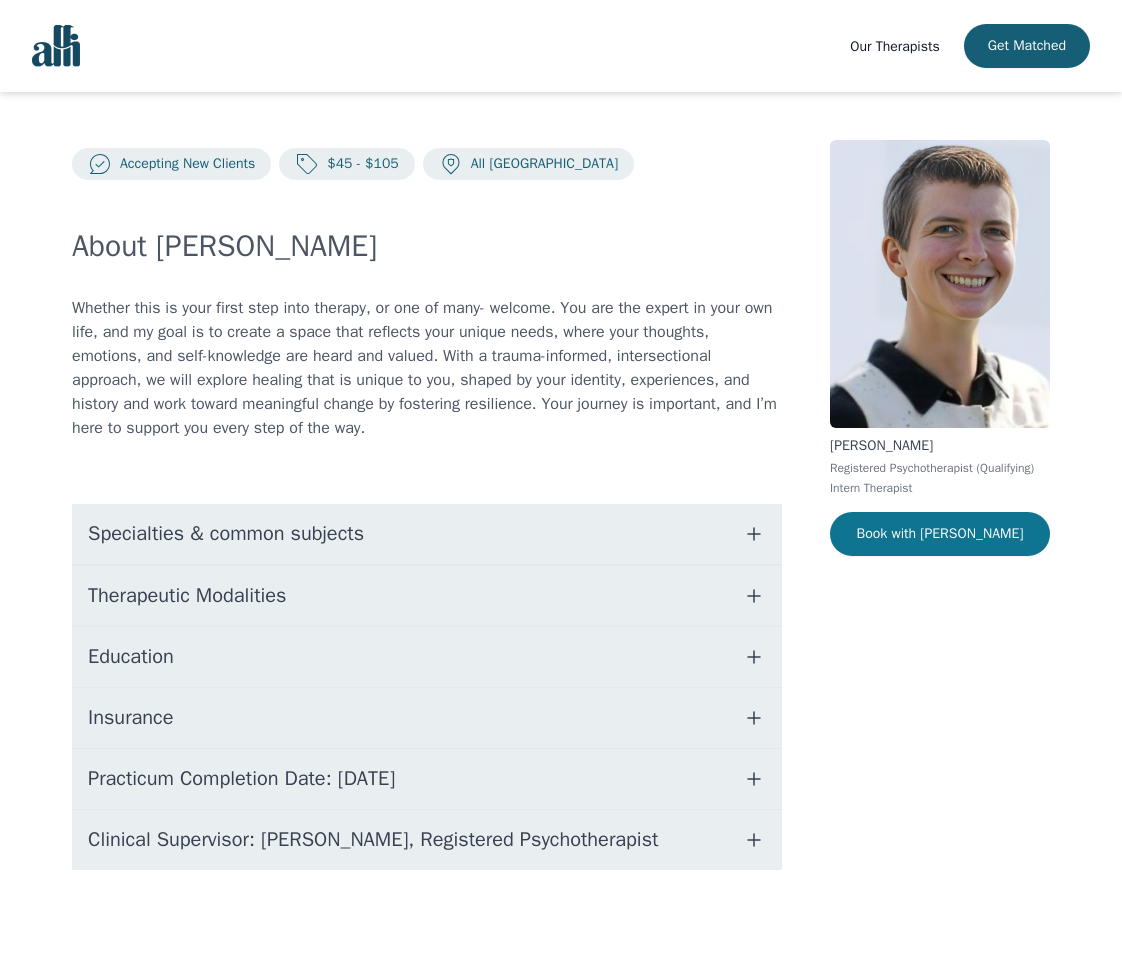 click on "Book with [PERSON_NAME]" at bounding box center (940, 534) 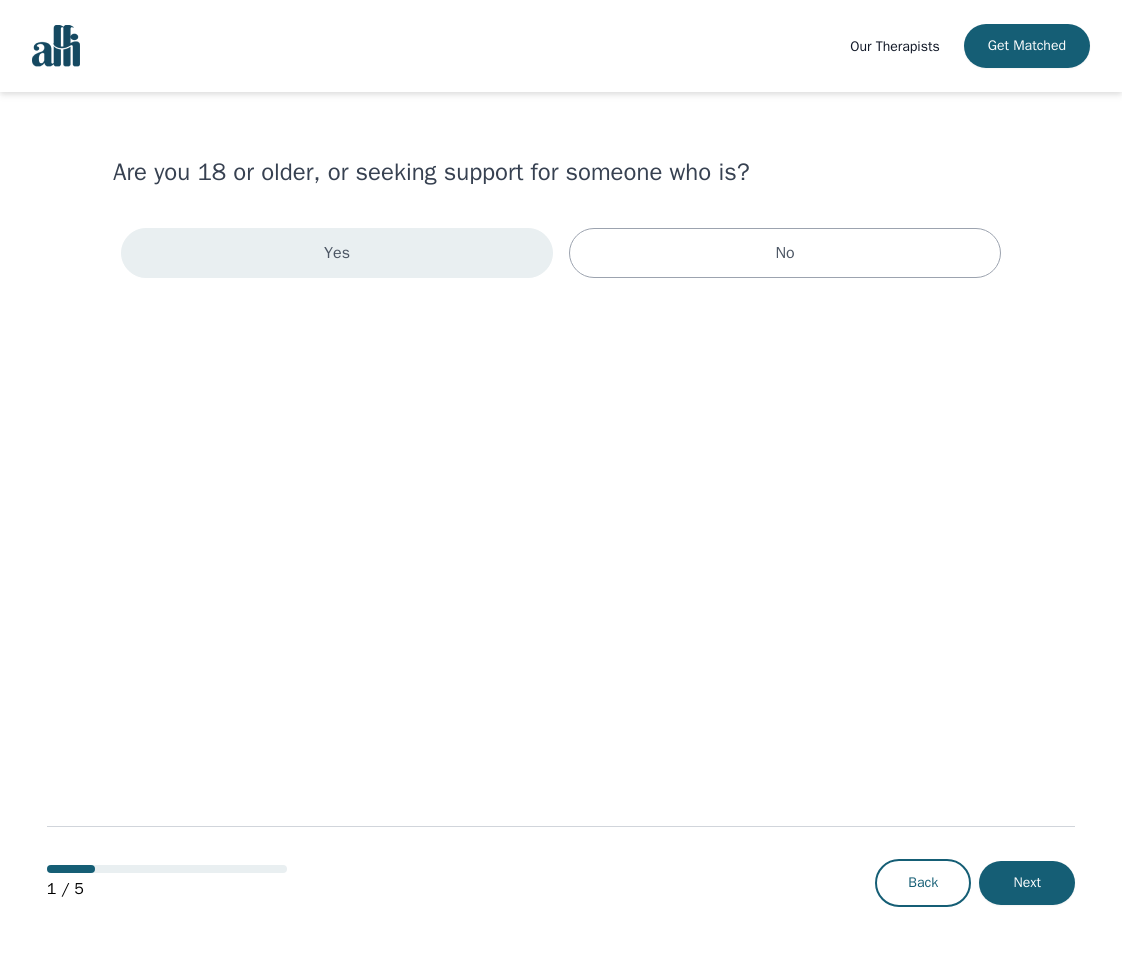 click on "Yes" at bounding box center (337, 253) 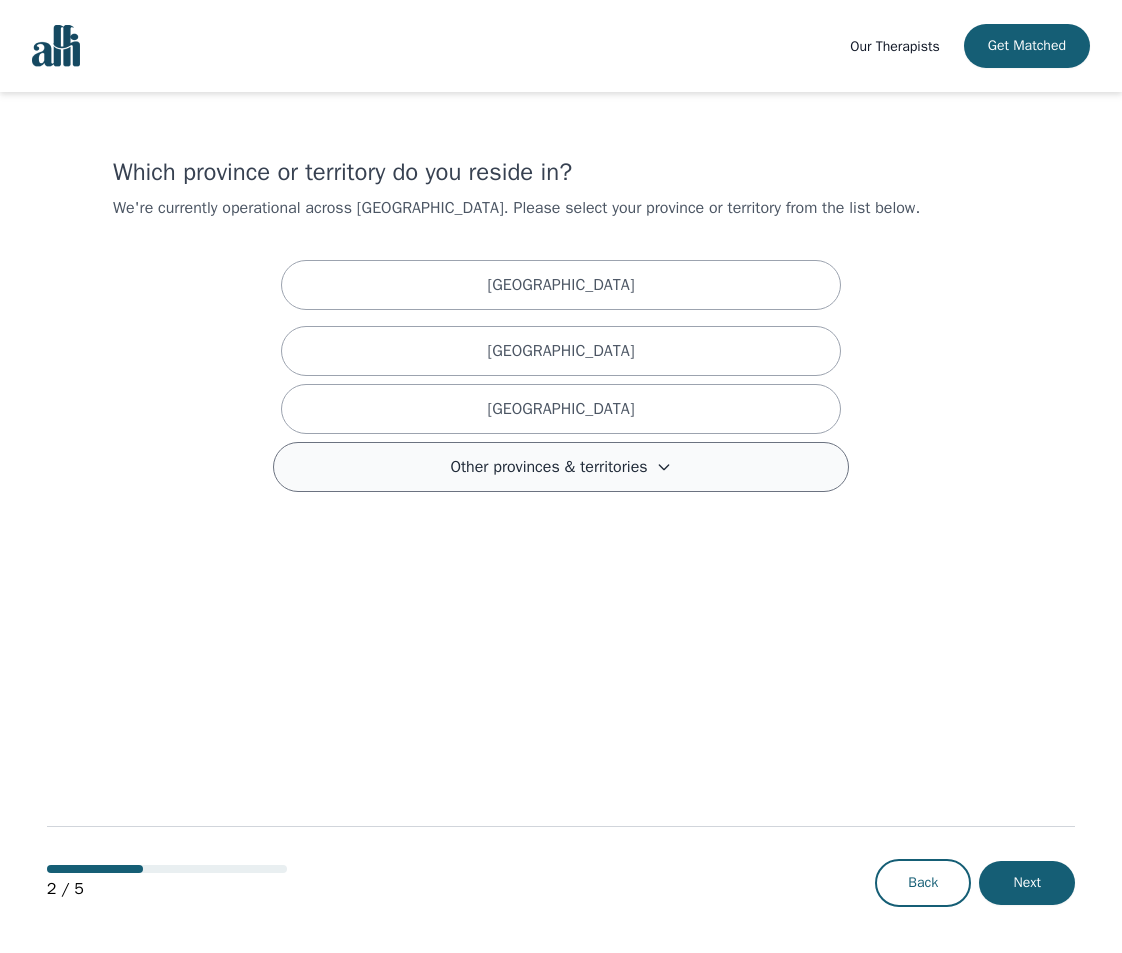 click on "Other provinces & territories" at bounding box center (548, 467) 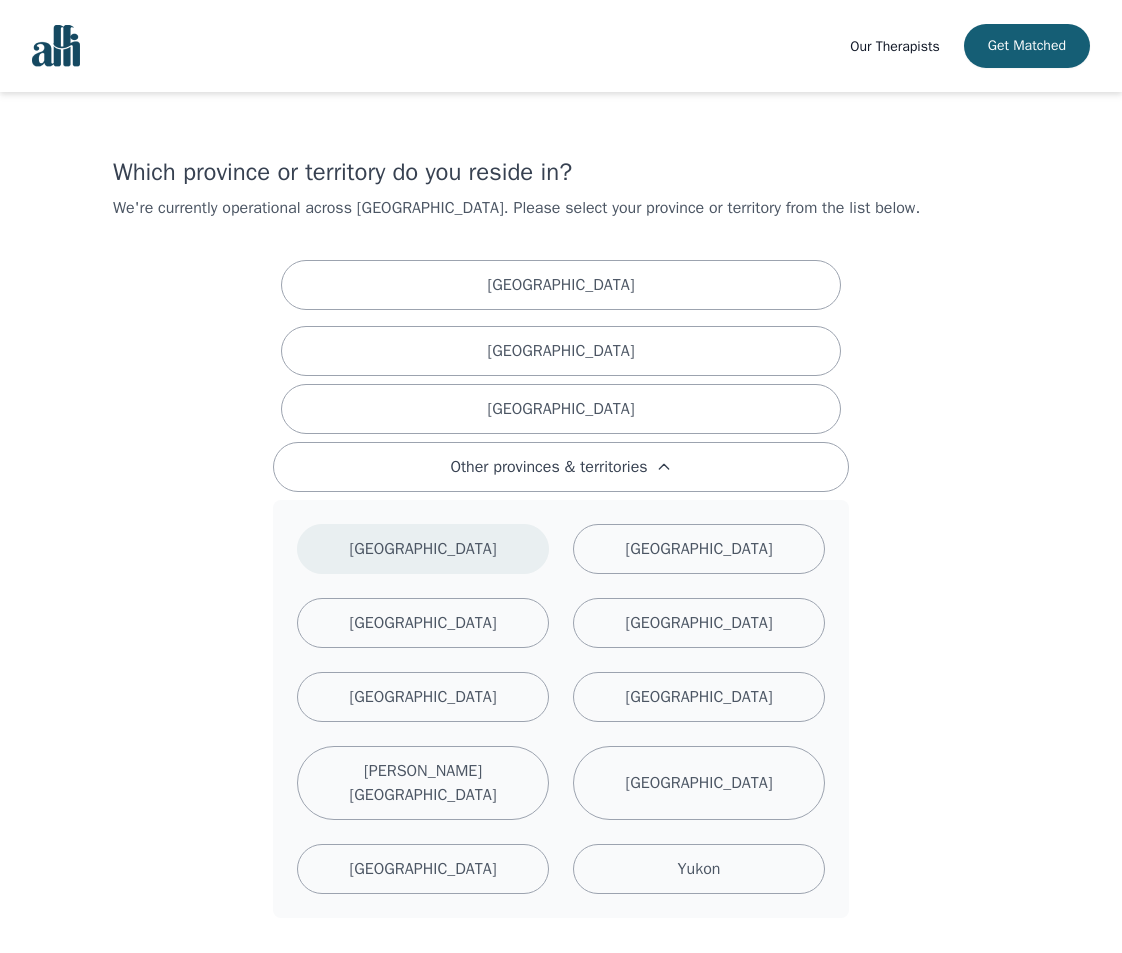 click on "Manitoba" at bounding box center (423, 549) 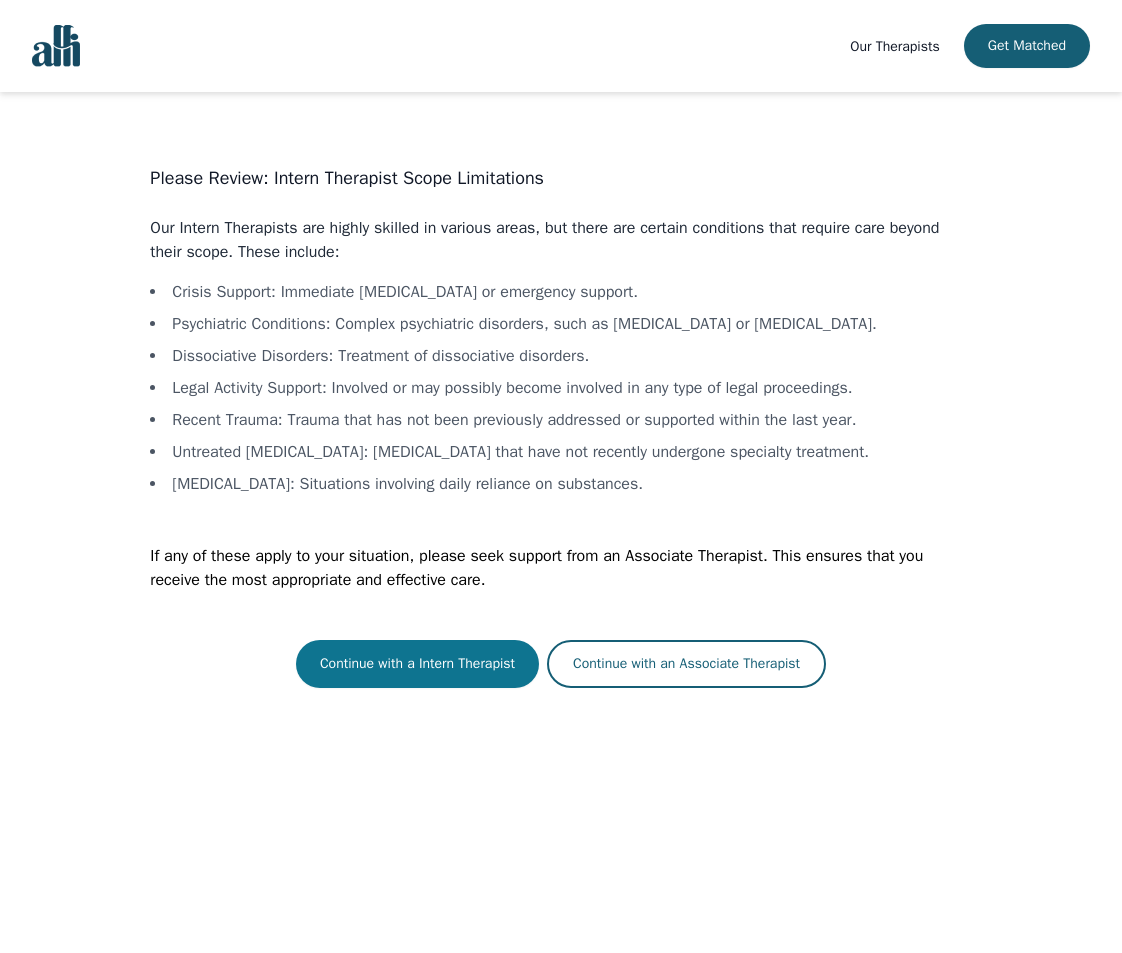 click on "Continue with a Intern Therapist" at bounding box center (417, 664) 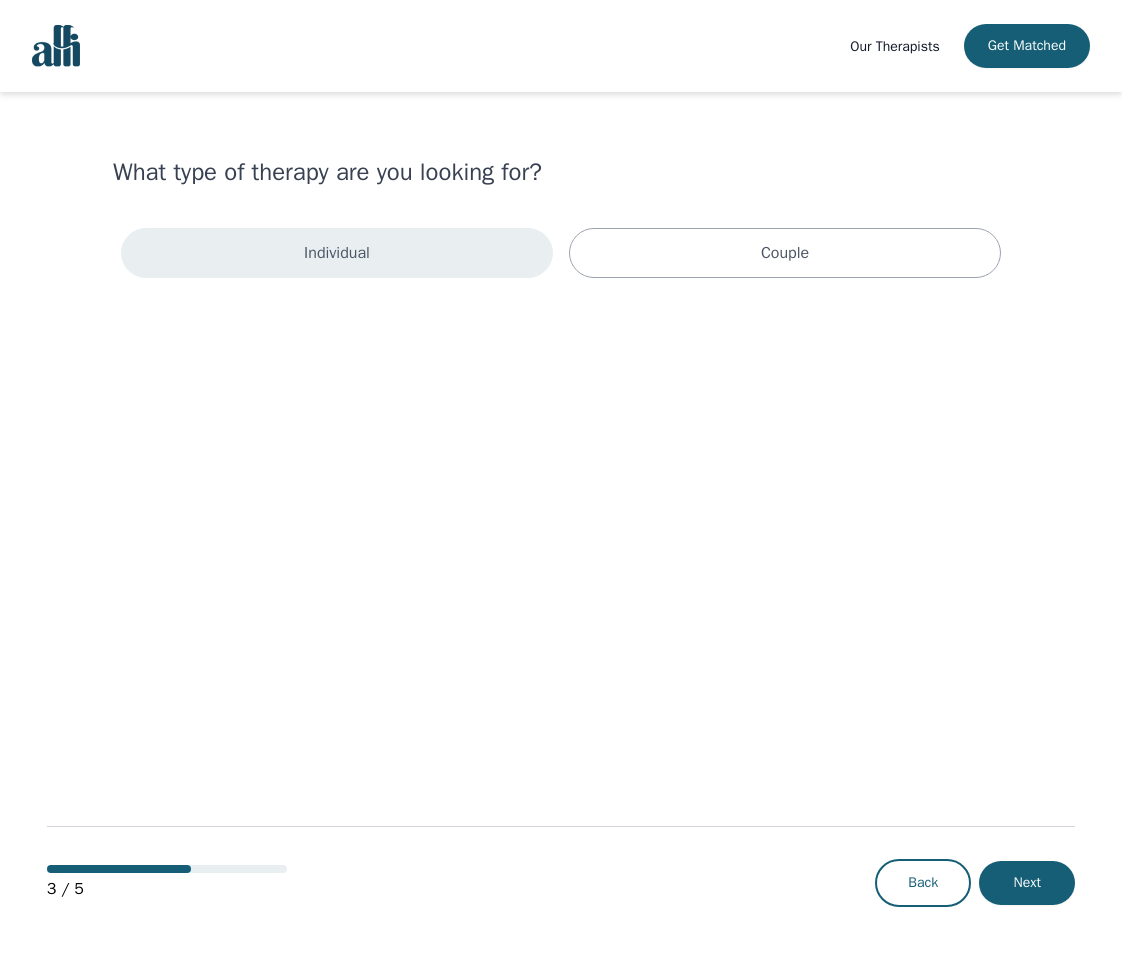 click on "Individual" at bounding box center [337, 253] 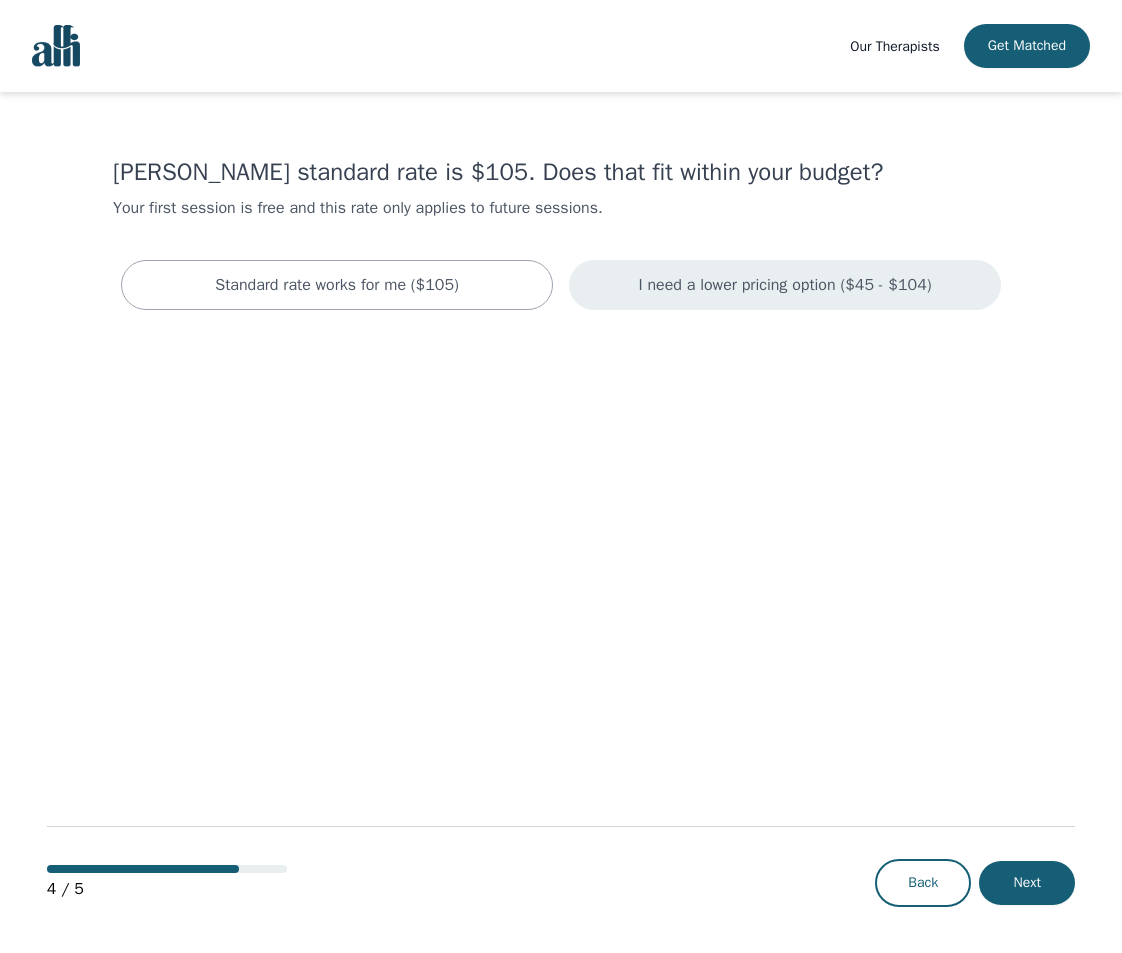 click on "I need a lower pricing option ($45 - $104)" at bounding box center (784, 285) 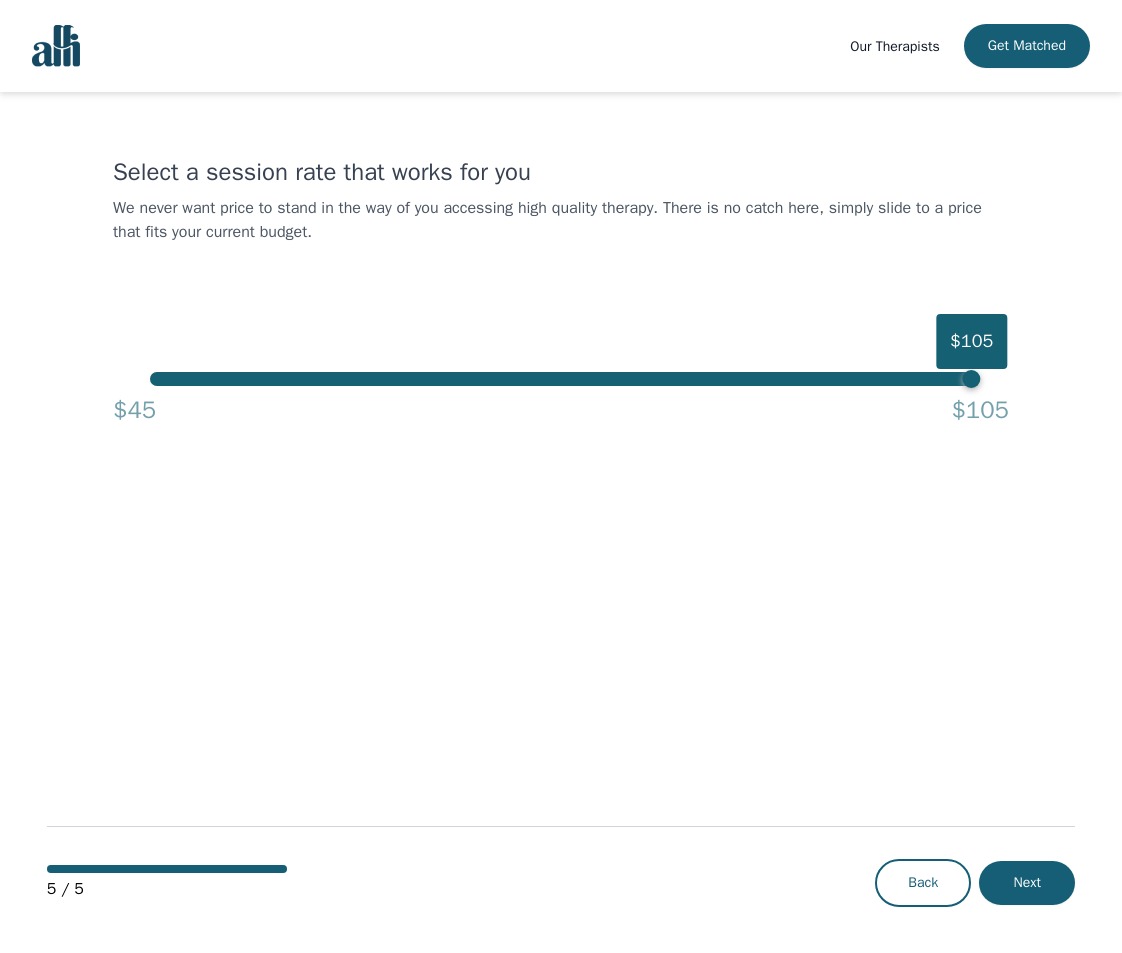 click on "$45 $105" at bounding box center [561, 406] 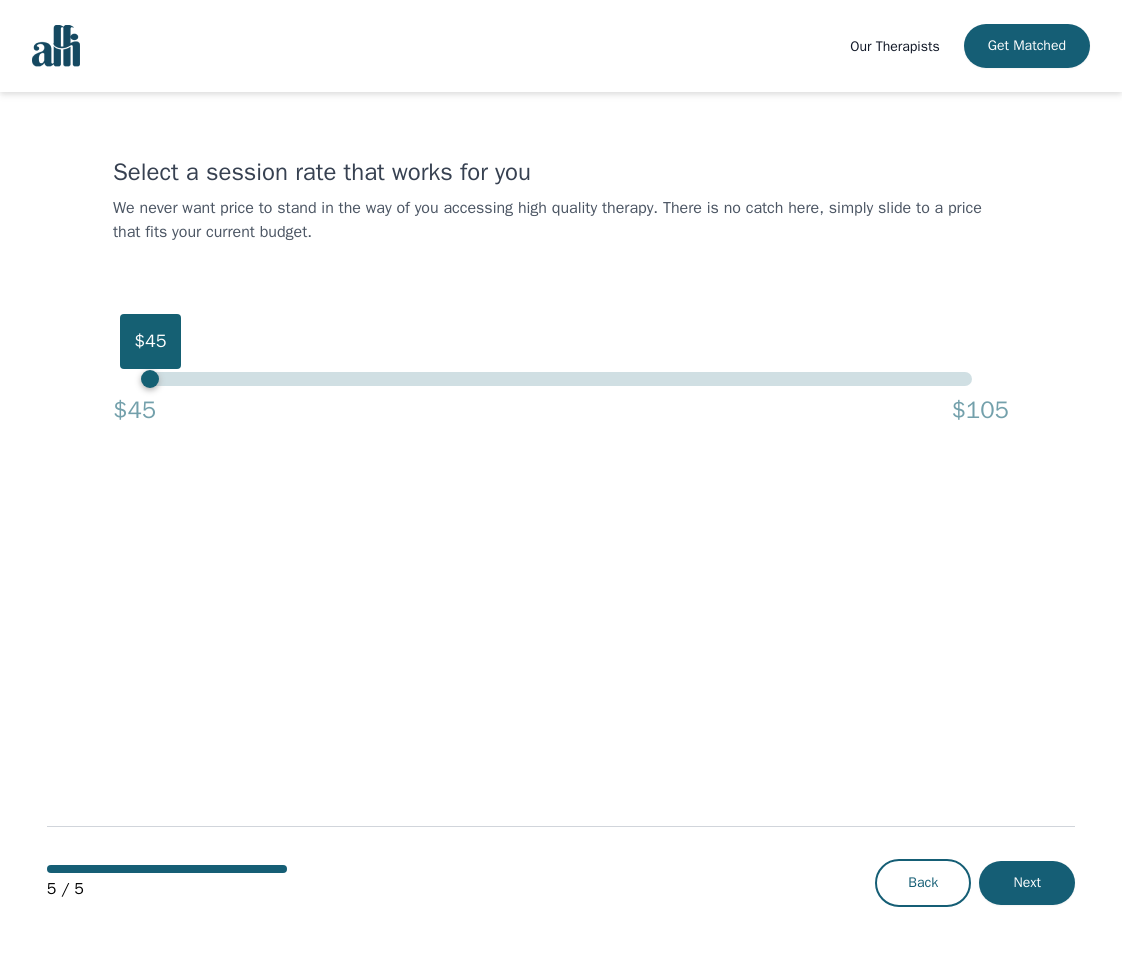 drag, startPoint x: 974, startPoint y: 382, endPoint x: -111, endPoint y: 386, distance: 1085.0073 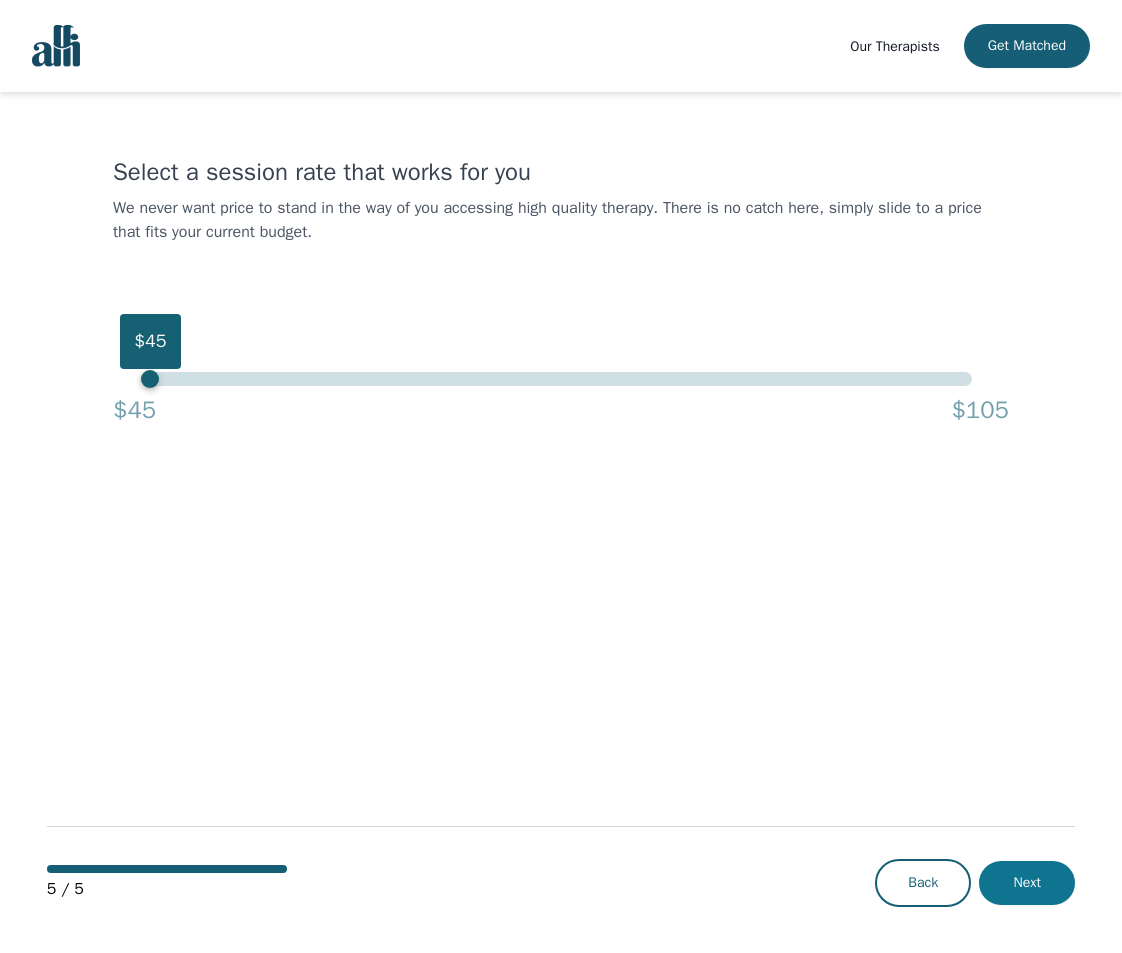 click on "Next" at bounding box center [1027, 883] 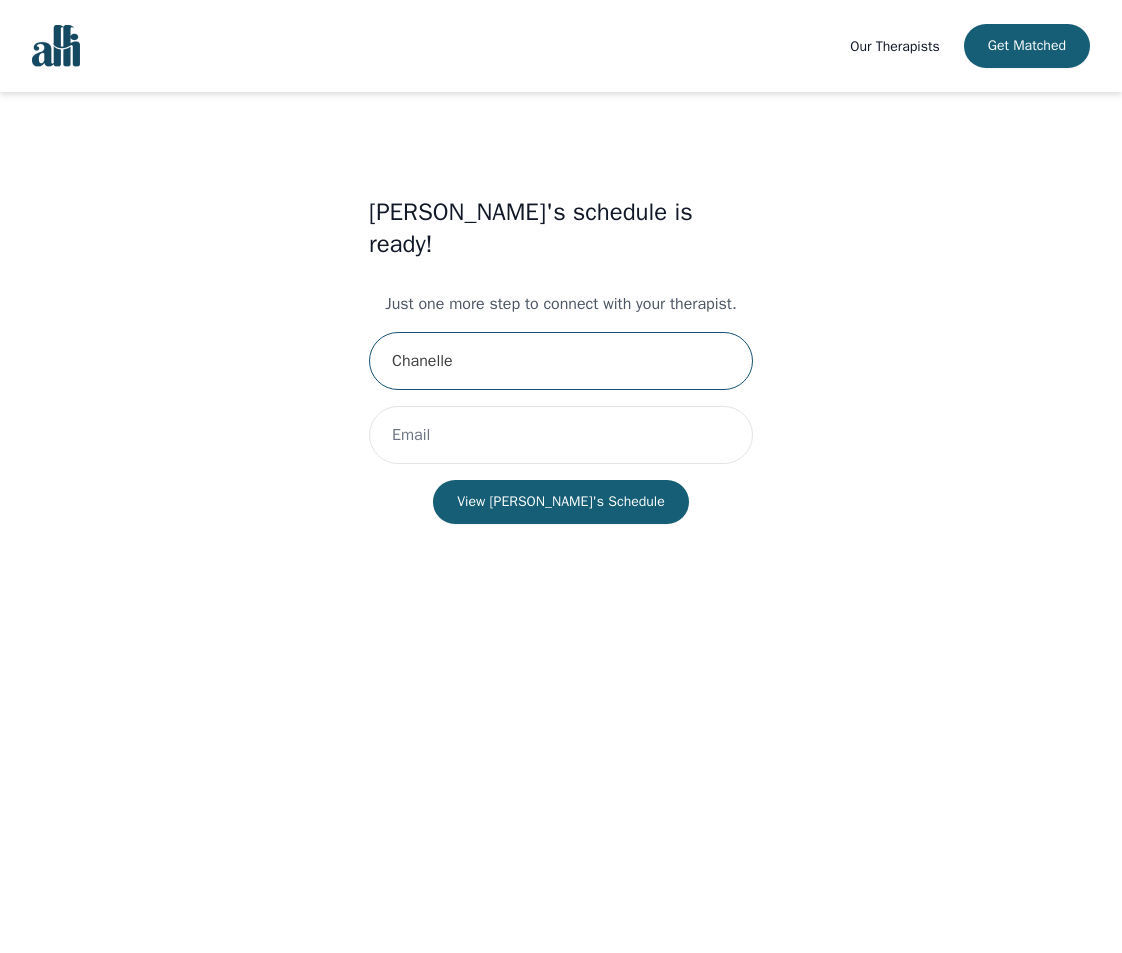 type on "Chanelle" 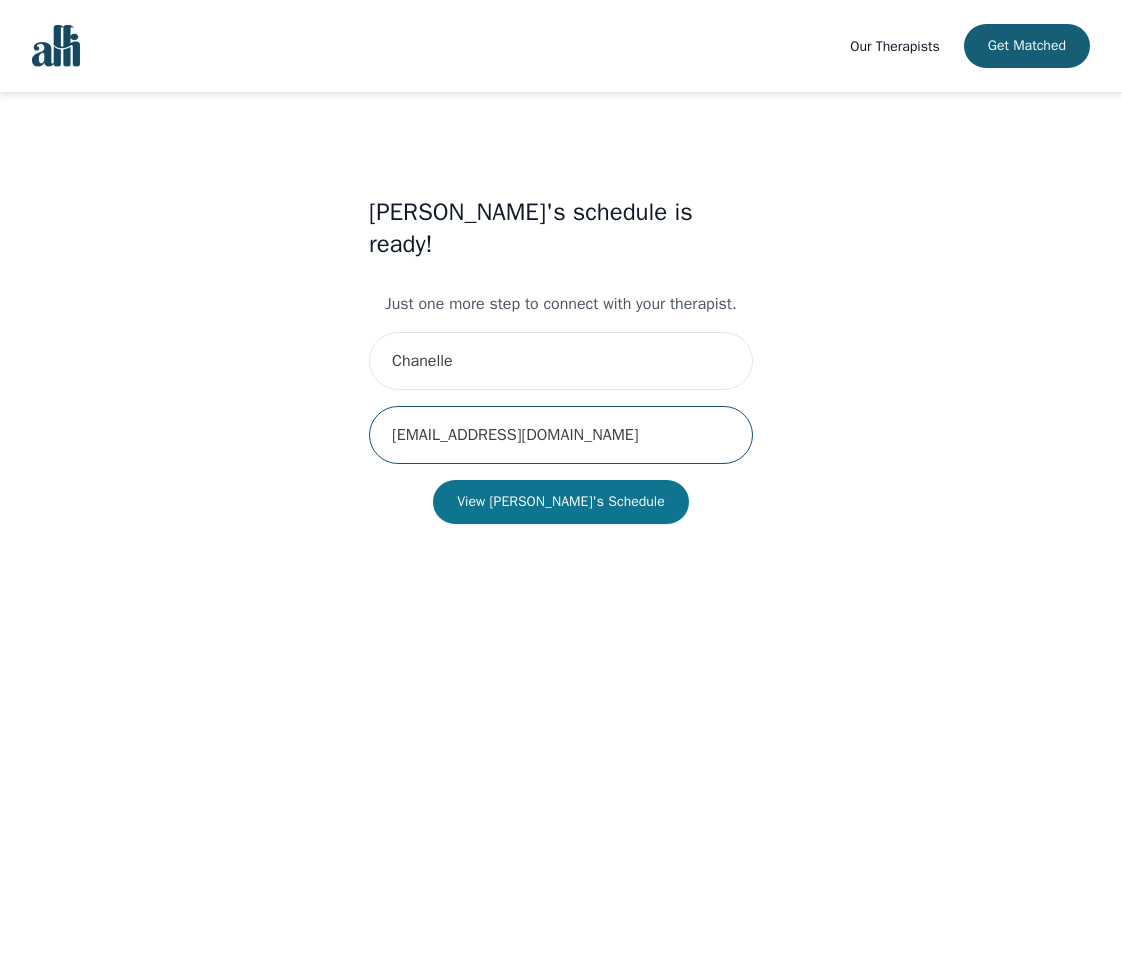 type on "lajoiechanelle@gmail.com" 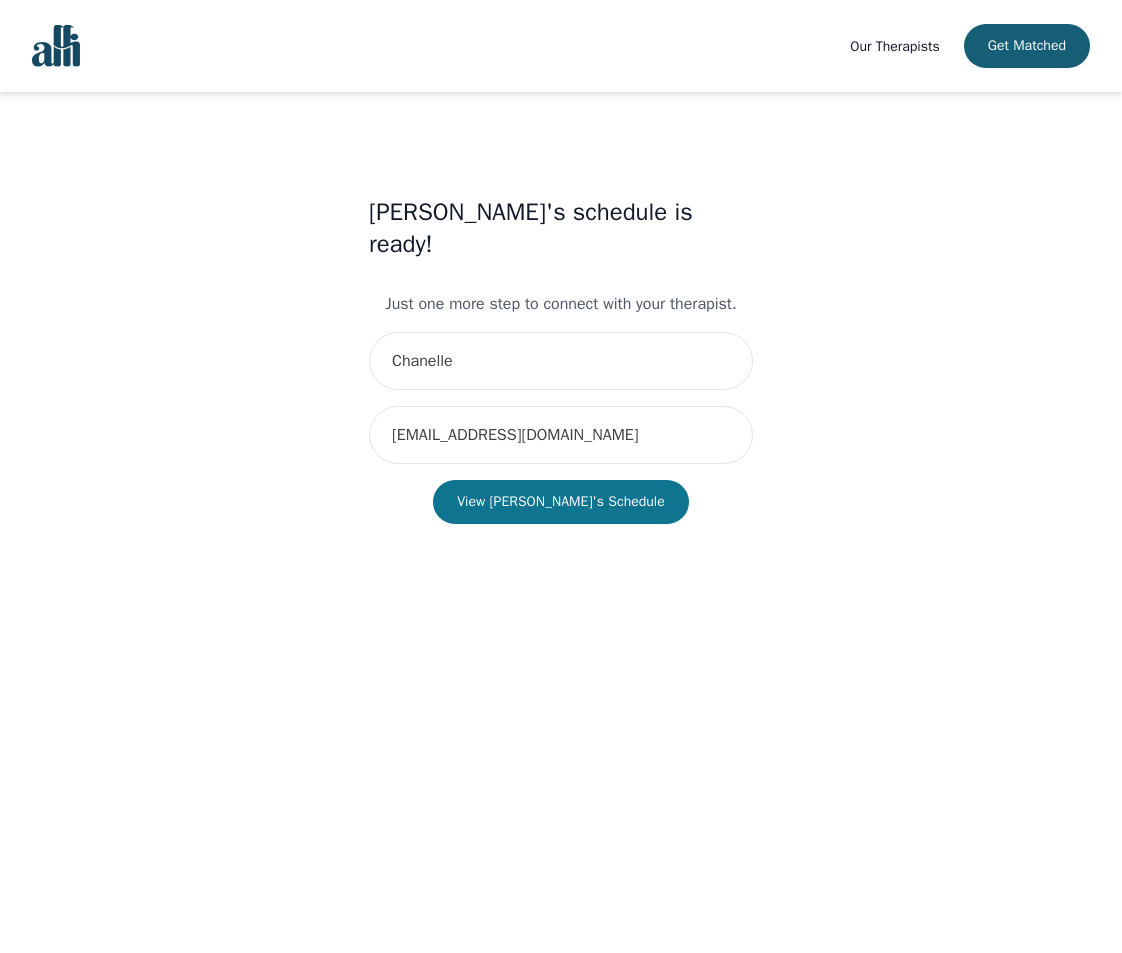 click on "View [PERSON_NAME]'s Schedule" at bounding box center (561, 502) 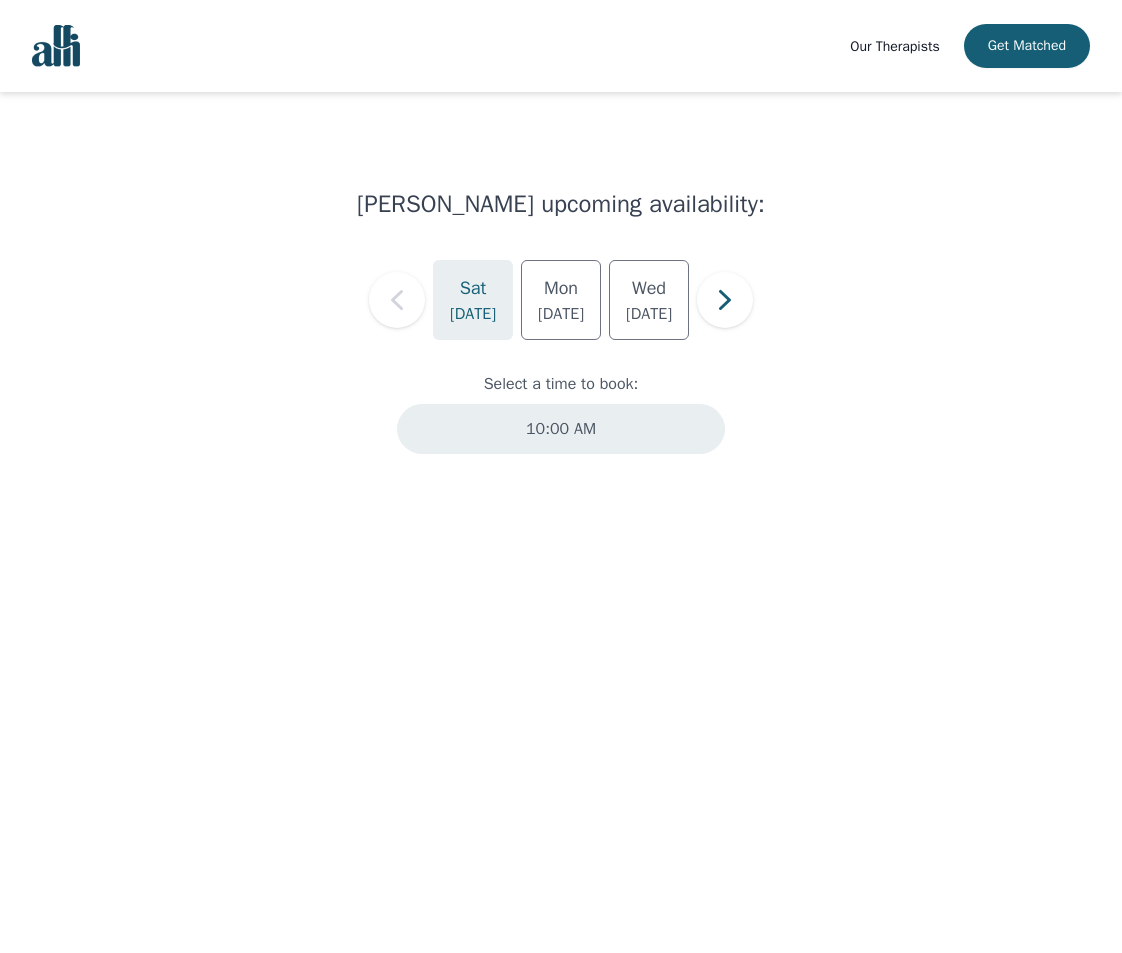 click on "10:00 AM" at bounding box center [561, 429] 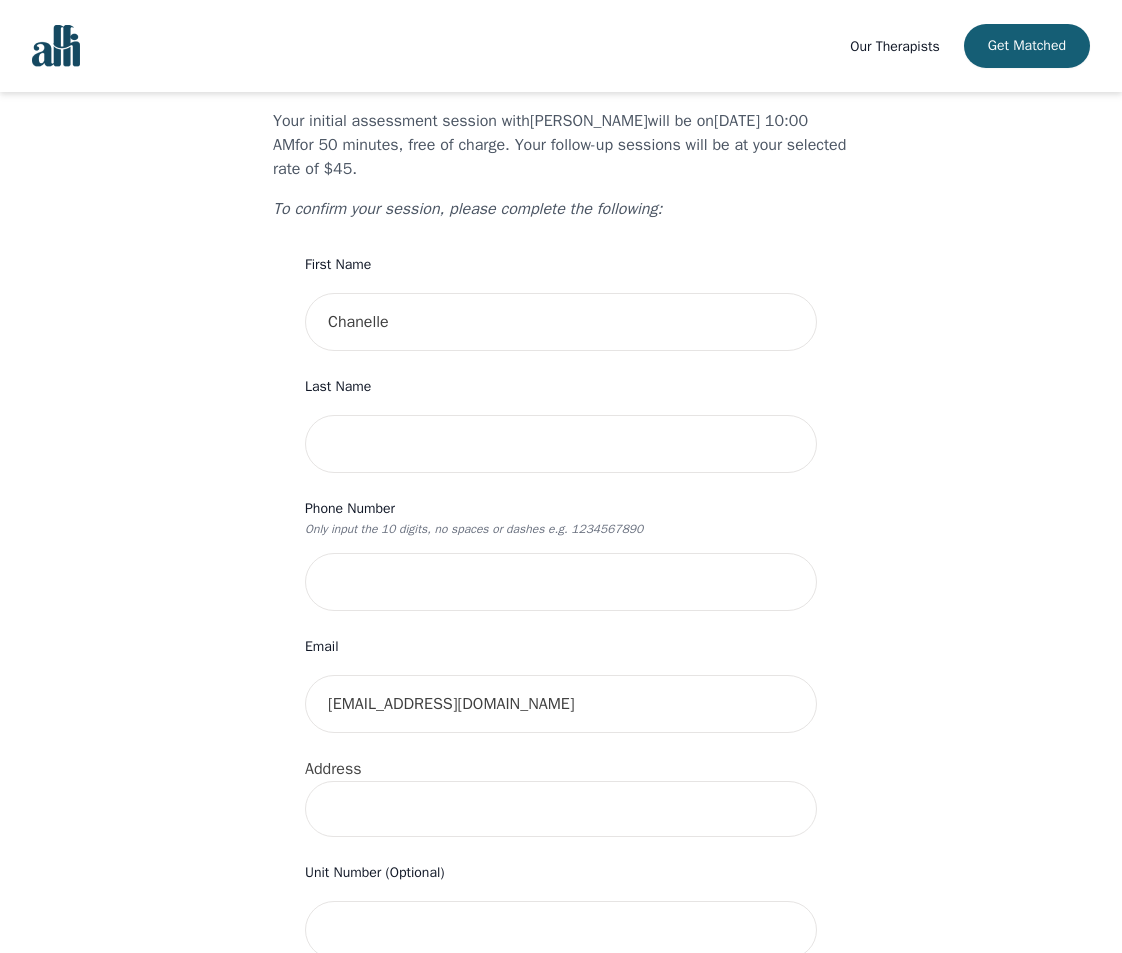 scroll, scrollTop: 108, scrollLeft: 0, axis: vertical 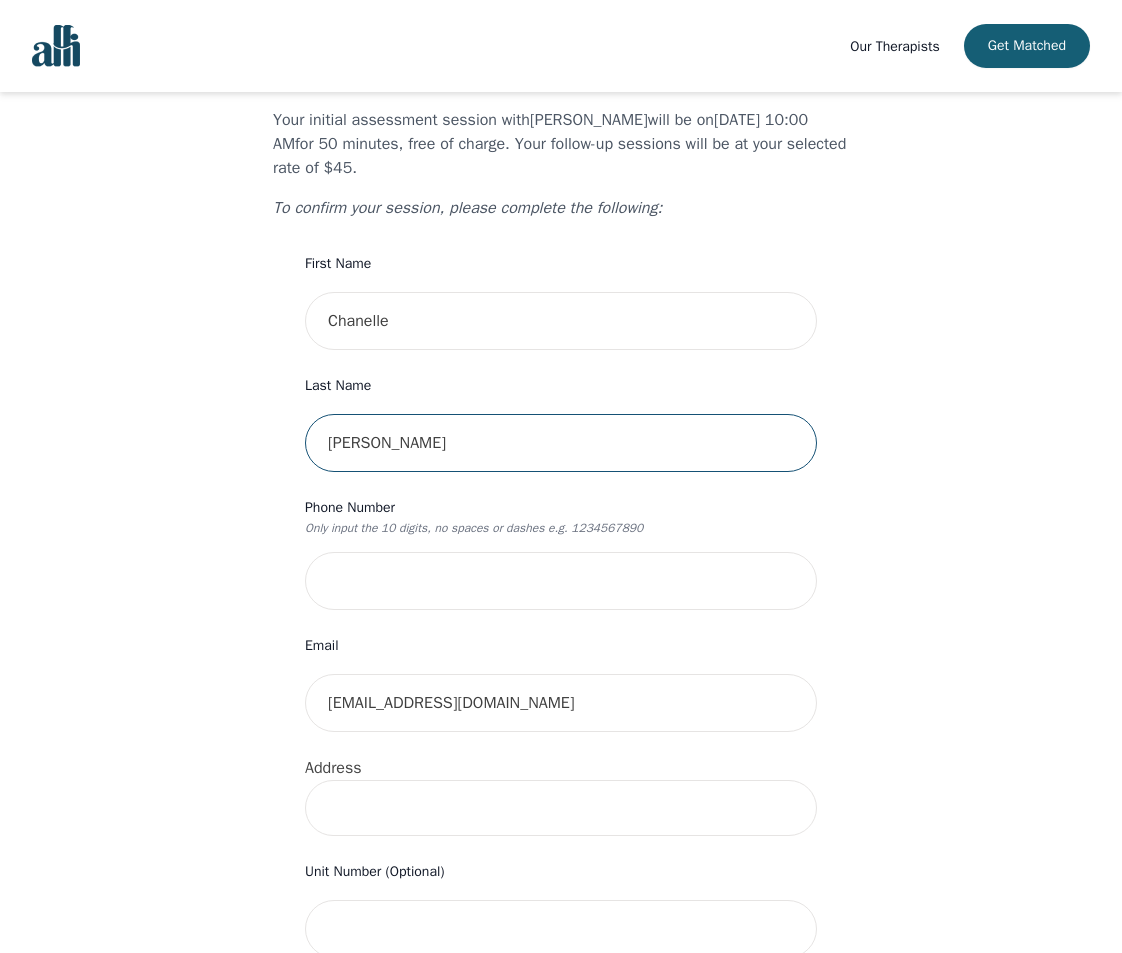 type on "Lajoie" 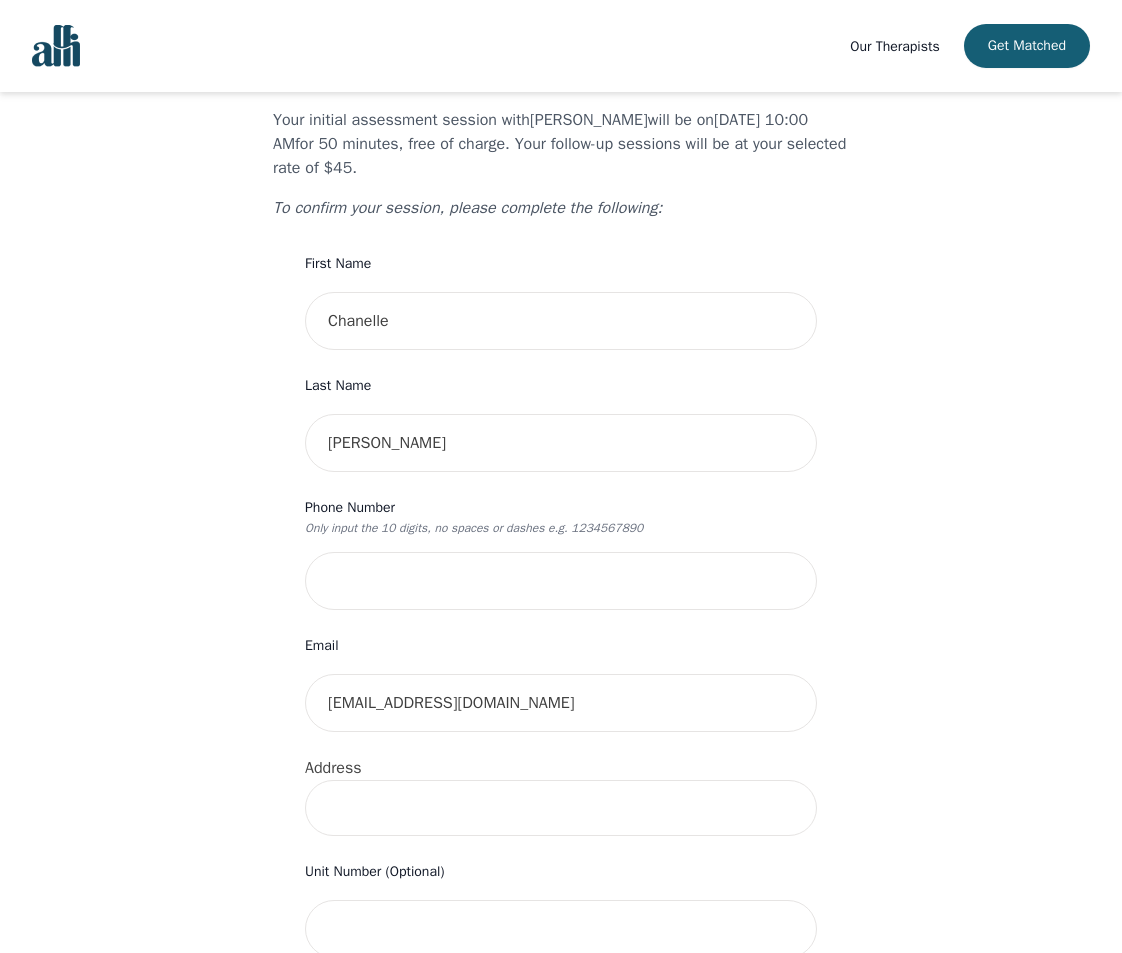 click on "Your therapy journey is about to begin! Your initial assessment session with   Ash Shewchuk  will be on  2025-07-05 @ 10:00 AM  for 50 minutes , free of charge. Your follow-up sessions will be at your selected rate of $45. To confirm your session, please complete the following: First Name Chanelle Last Name Lajoie Phone Number Only input the 10 digits, no spaces or dashes e.g. 1234567890 Email lajoiechanelle@gmail.com Address Unit Number (Optional) Emergency Contact Name Emergency Contact Phone Number I have a promo code I have read and accept the  consent to counselling and psychotherapy services I have read and accept  Alli's Terms of Services I understand that I will be charged the full session rate if I cancel within 24 hours of my scheduled appointment or if I miss it all together. (*Note: This does not apply to your very first session with Alli. You may cancel your first session at any time without incurring fees). Submit" at bounding box center (561, 851) 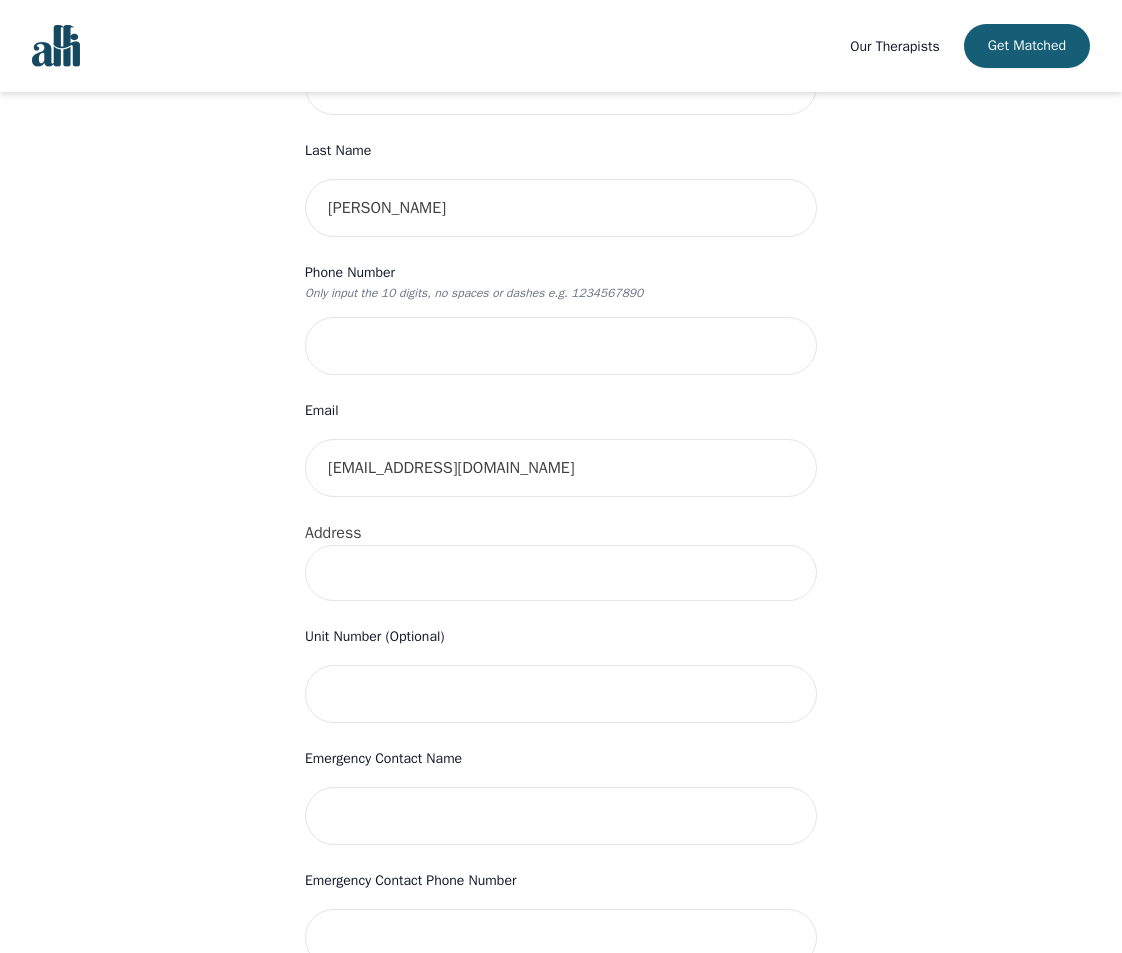 scroll, scrollTop: 425, scrollLeft: 0, axis: vertical 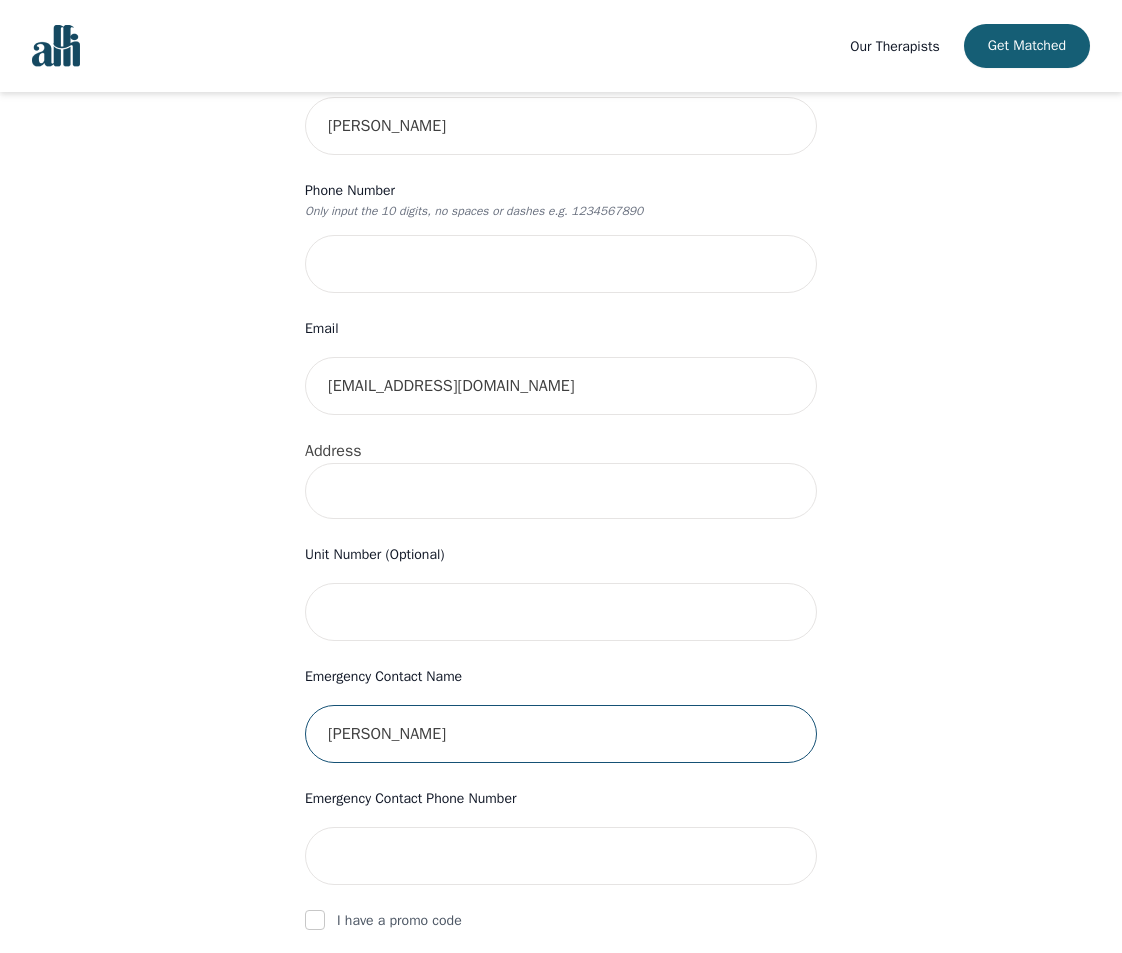 type on "Michelle Fraser" 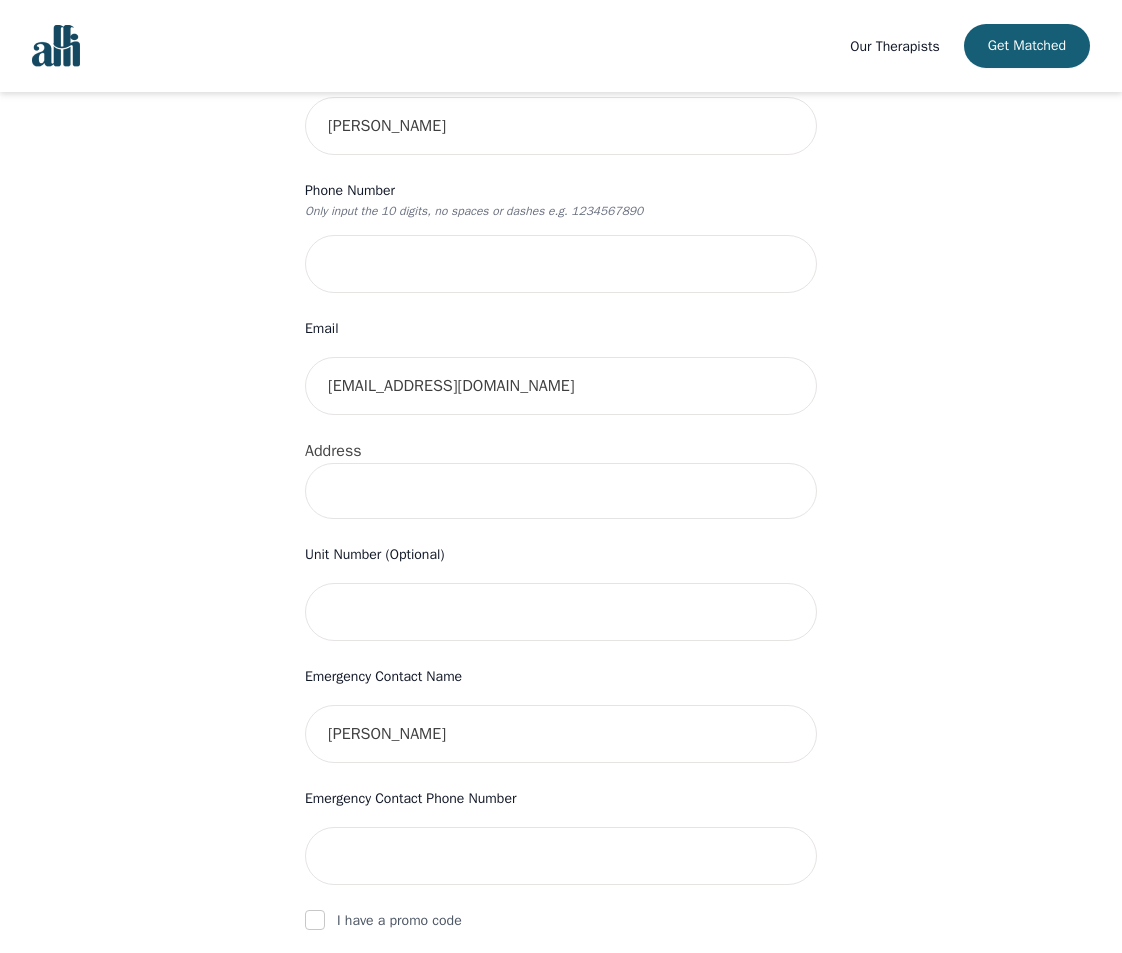 click on "Your therapy journey is about to begin! Your initial assessment session with   Ash Shewchuk  will be on  2025-07-05 @ 10:00 AM  for 50 minutes , free of charge. Your follow-up sessions will be at your selected rate of $45. To confirm your session, please complete the following: First Name Chanelle Last Name Lajoie Phone Number Only input the 10 digits, no spaces or dashes e.g. 1234567890 Email lajoiechanelle@gmail.com Address Unit Number (Optional) Emergency Contact Name Michelle Fraser Emergency Contact Phone Number I have a promo code I have read and accept the  consent to counselling and psychotherapy services I have read and accept  Alli's Terms of Services I understand that I will be charged the full session rate if I cancel within 24 hours of my scheduled appointment or if I miss it all together. (*Note: This does not apply to your very first session with Alli. You may cancel your first session at any time without incurring fees). Submit" at bounding box center (561, 534) 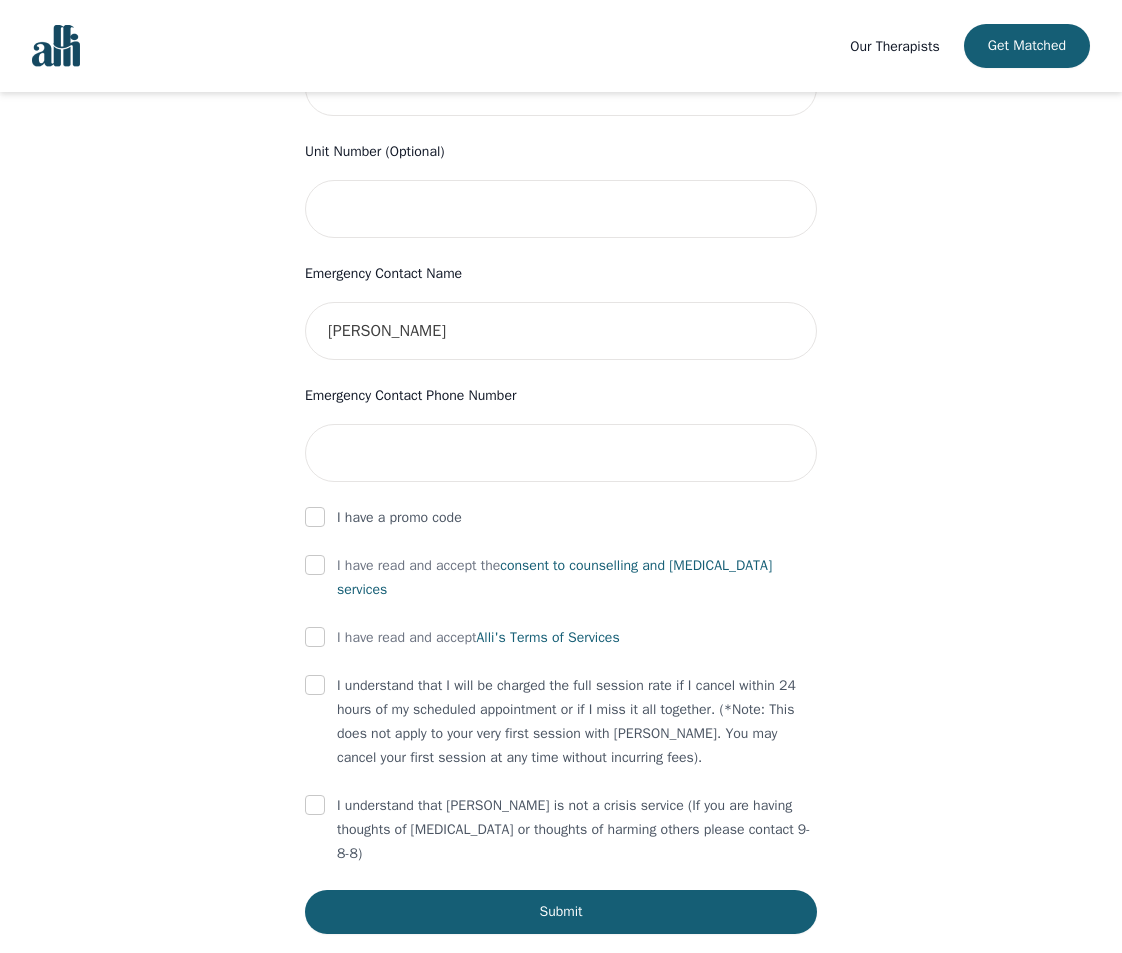 scroll, scrollTop: 828, scrollLeft: 0, axis: vertical 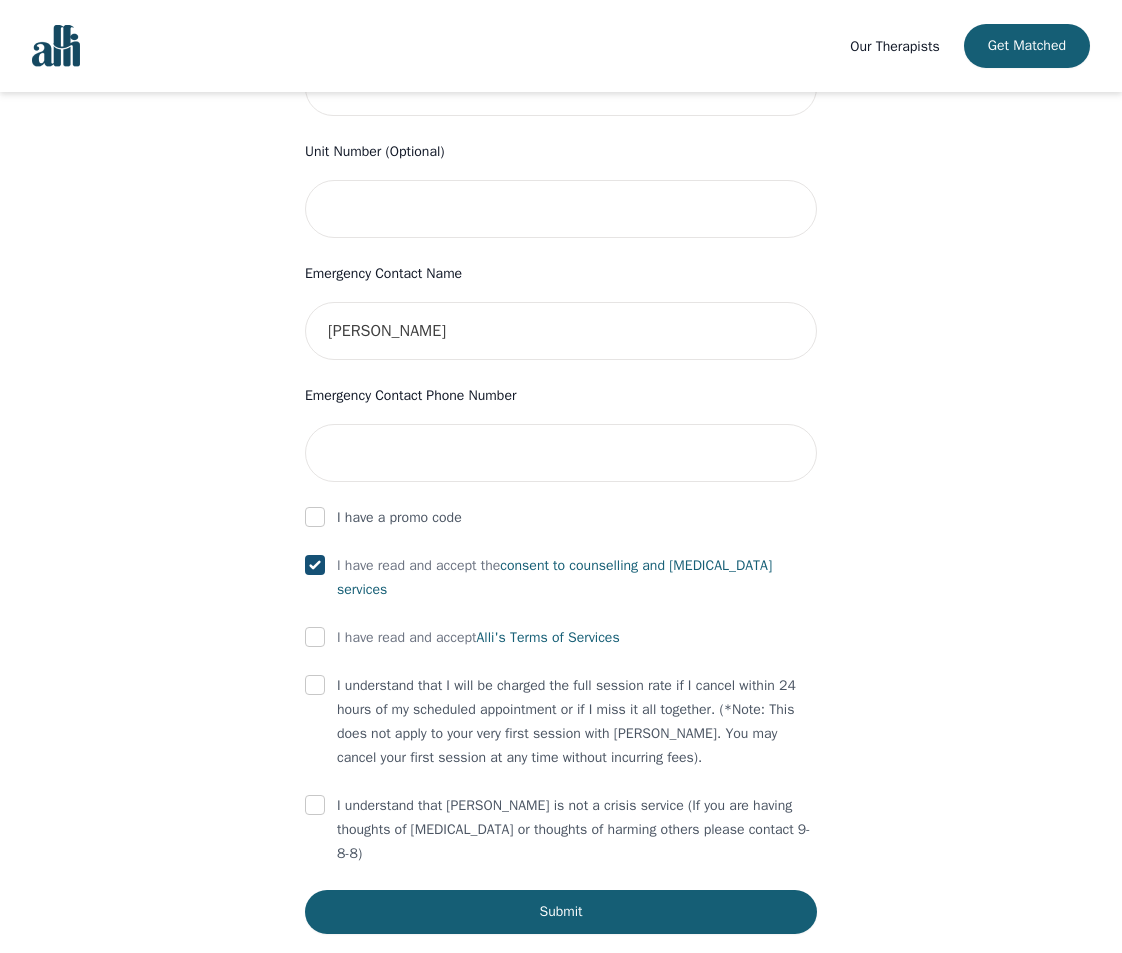 checkbox on "true" 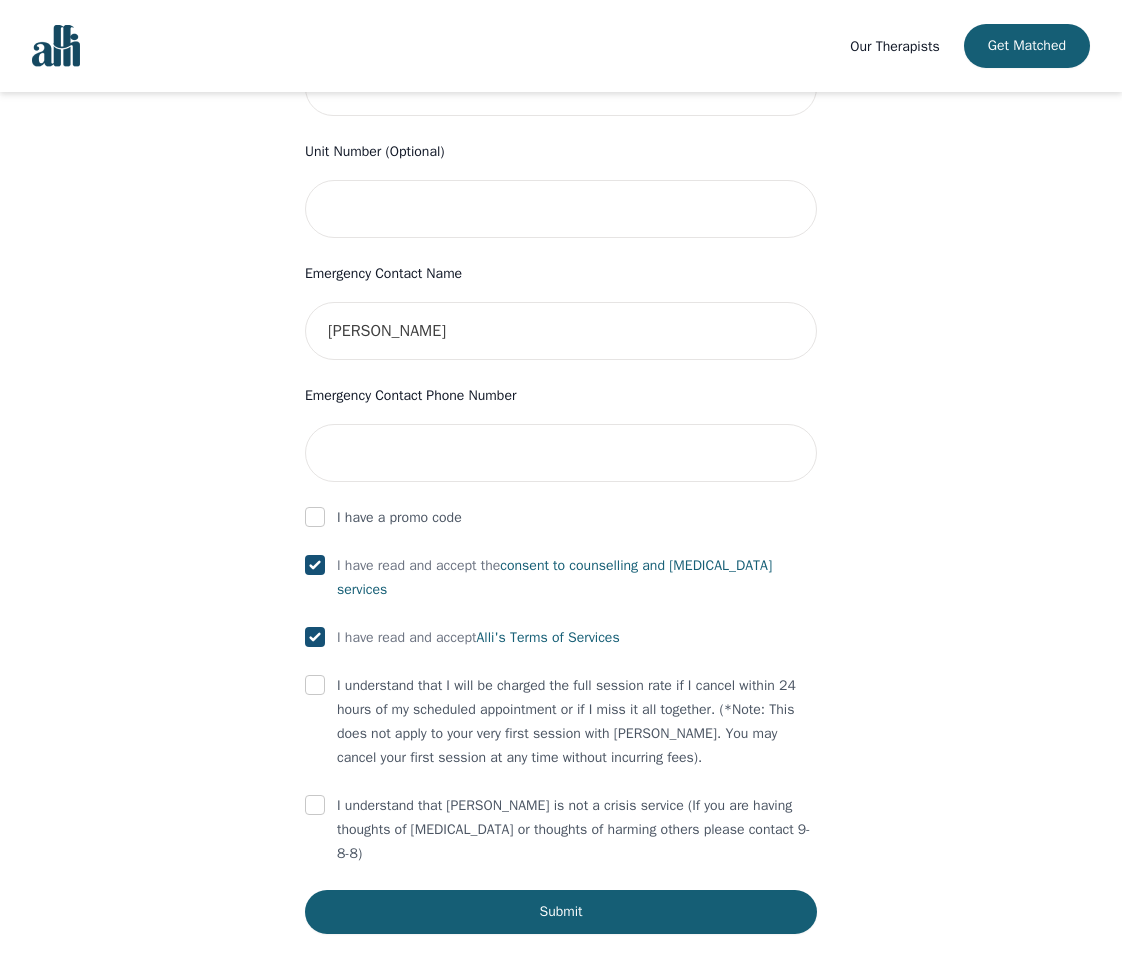 checkbox on "true" 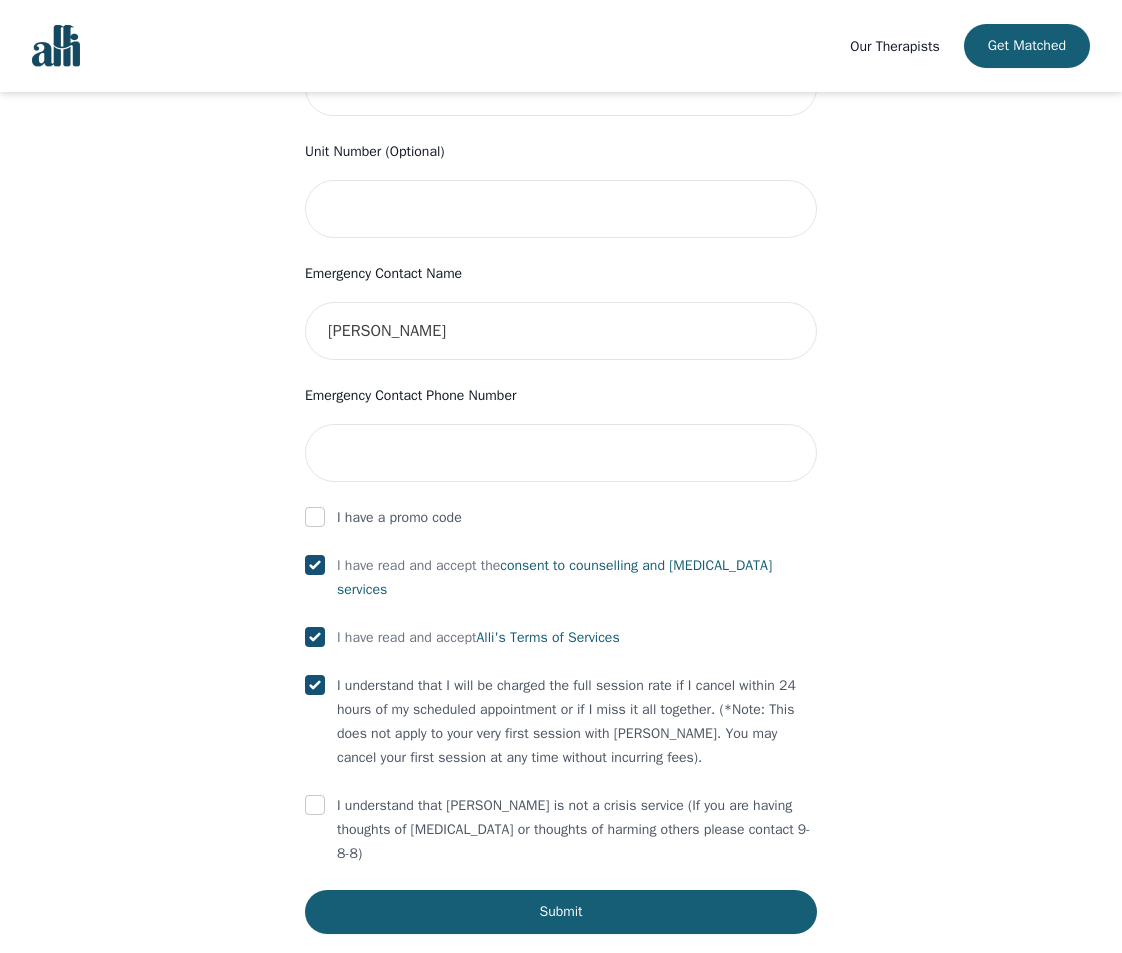 click at bounding box center [315, 805] 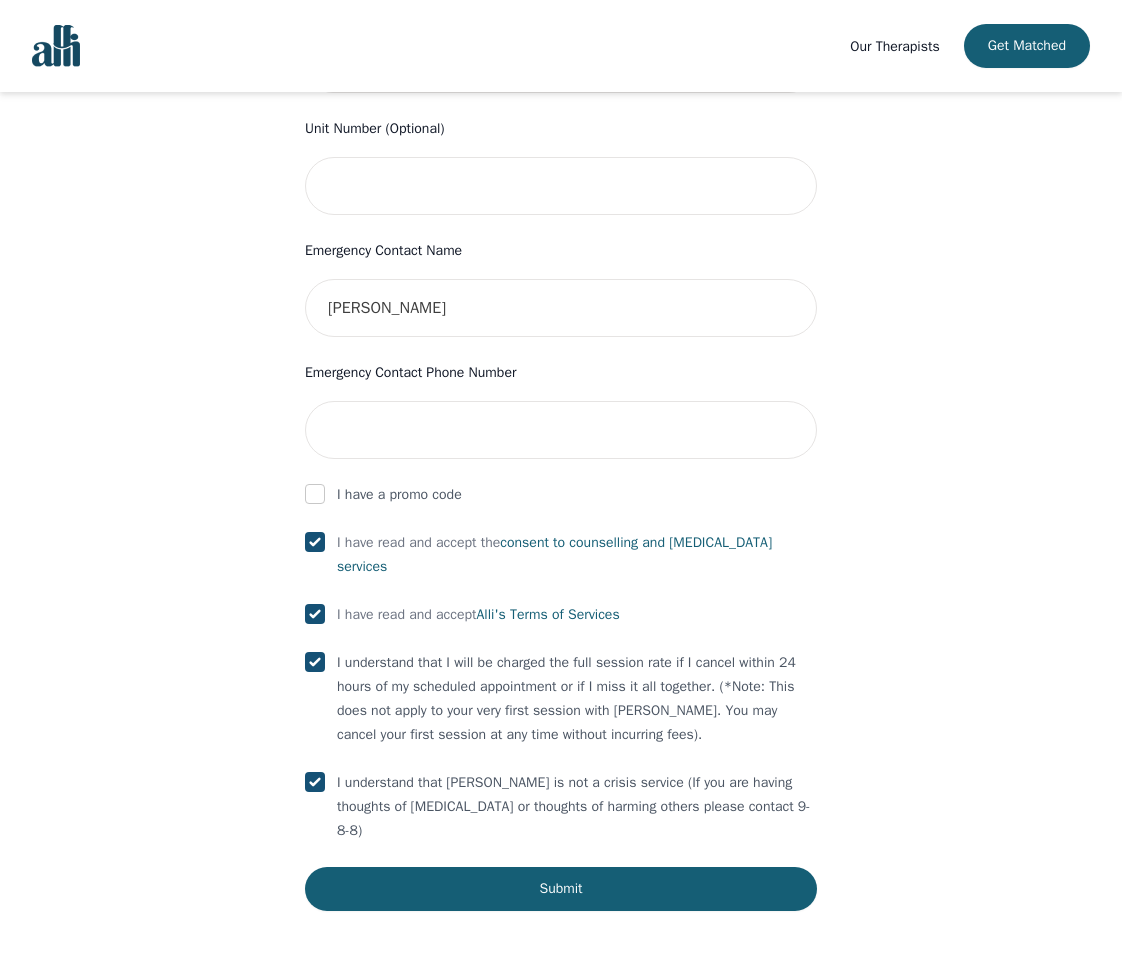 scroll, scrollTop: 849, scrollLeft: 0, axis: vertical 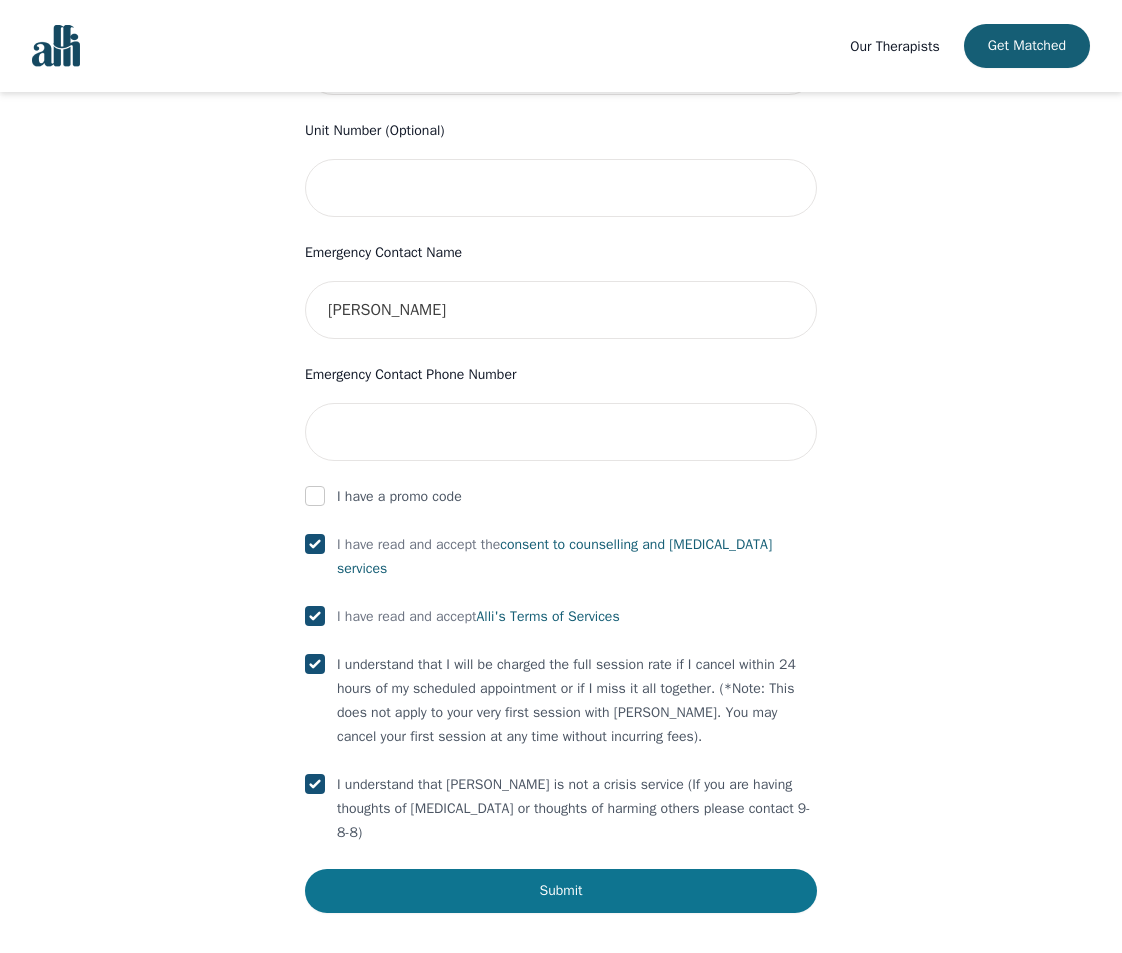 click on "Submit" at bounding box center (561, 891) 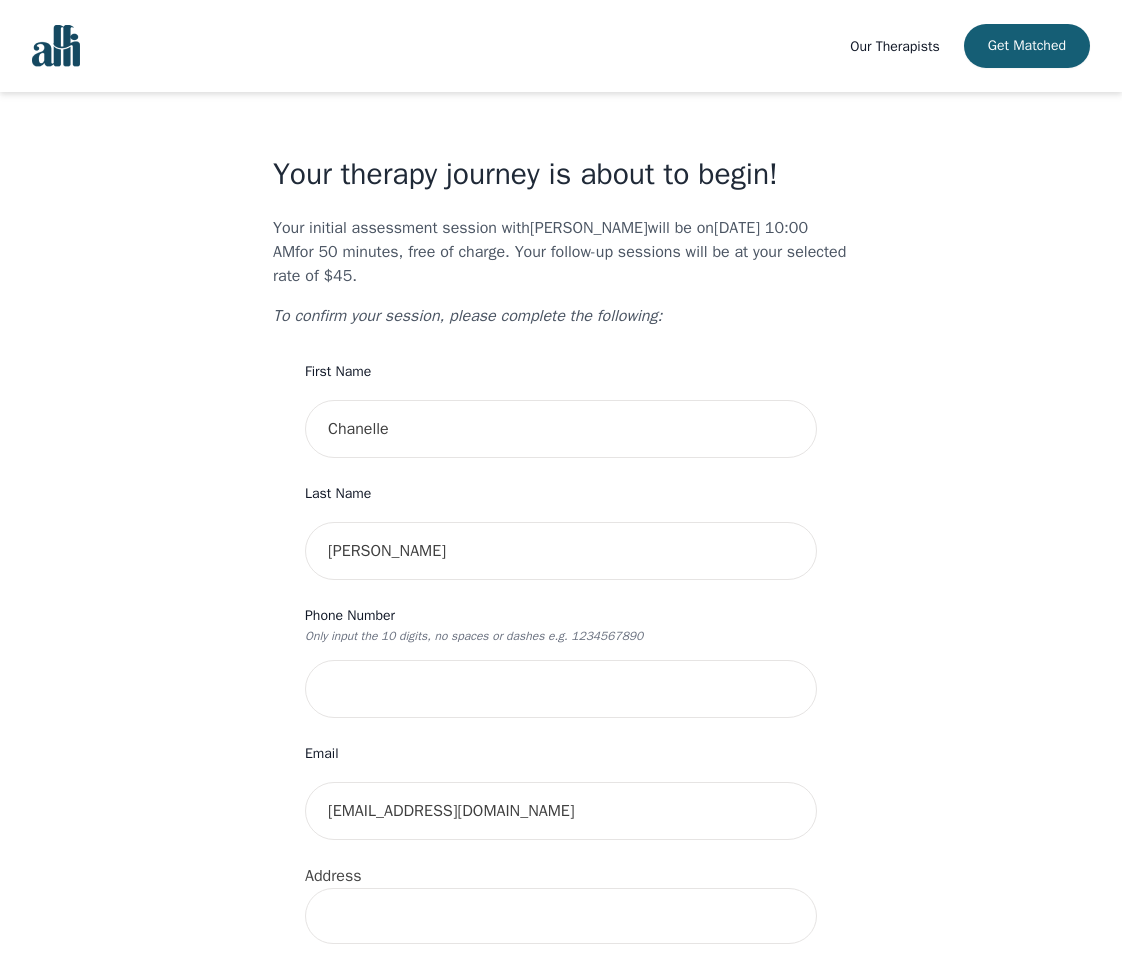 scroll, scrollTop: 0, scrollLeft: 0, axis: both 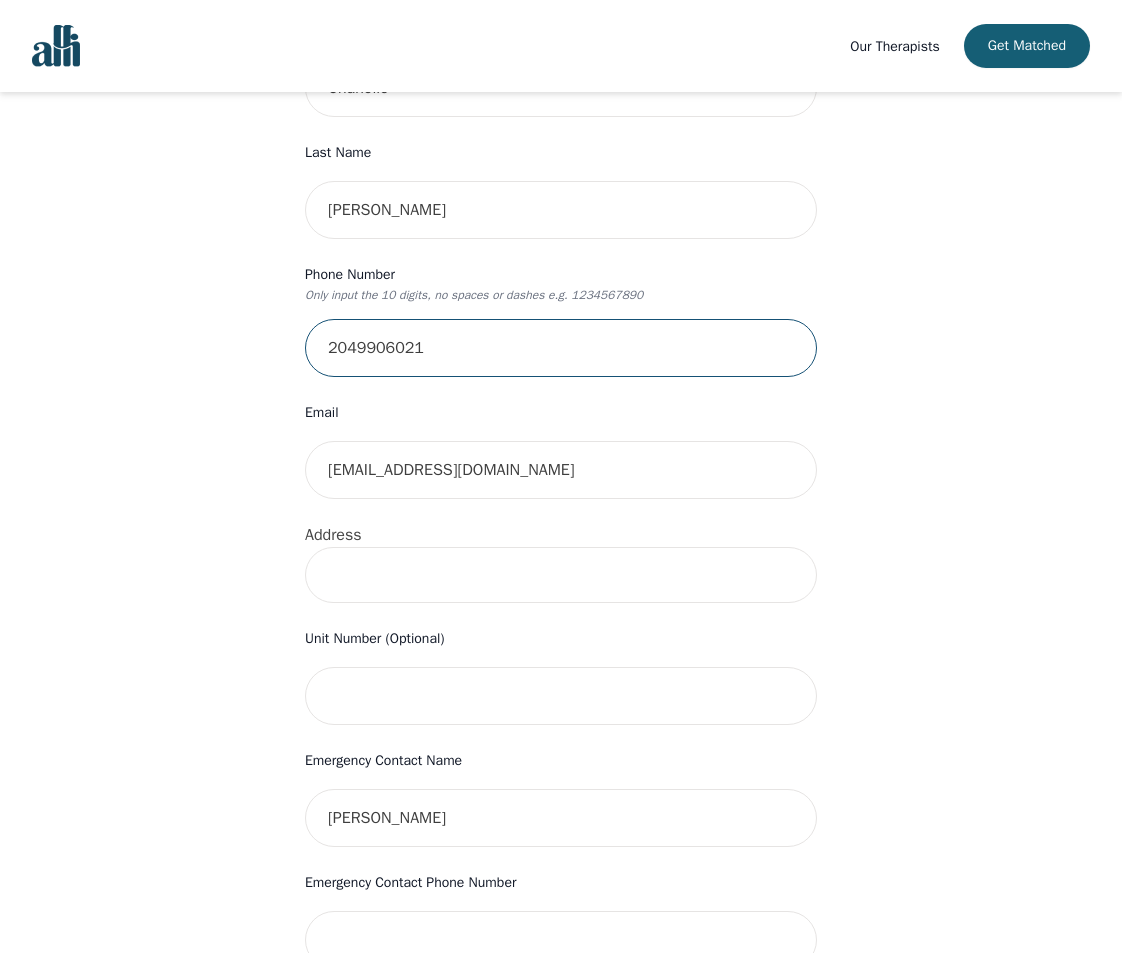 type on "2049906021" 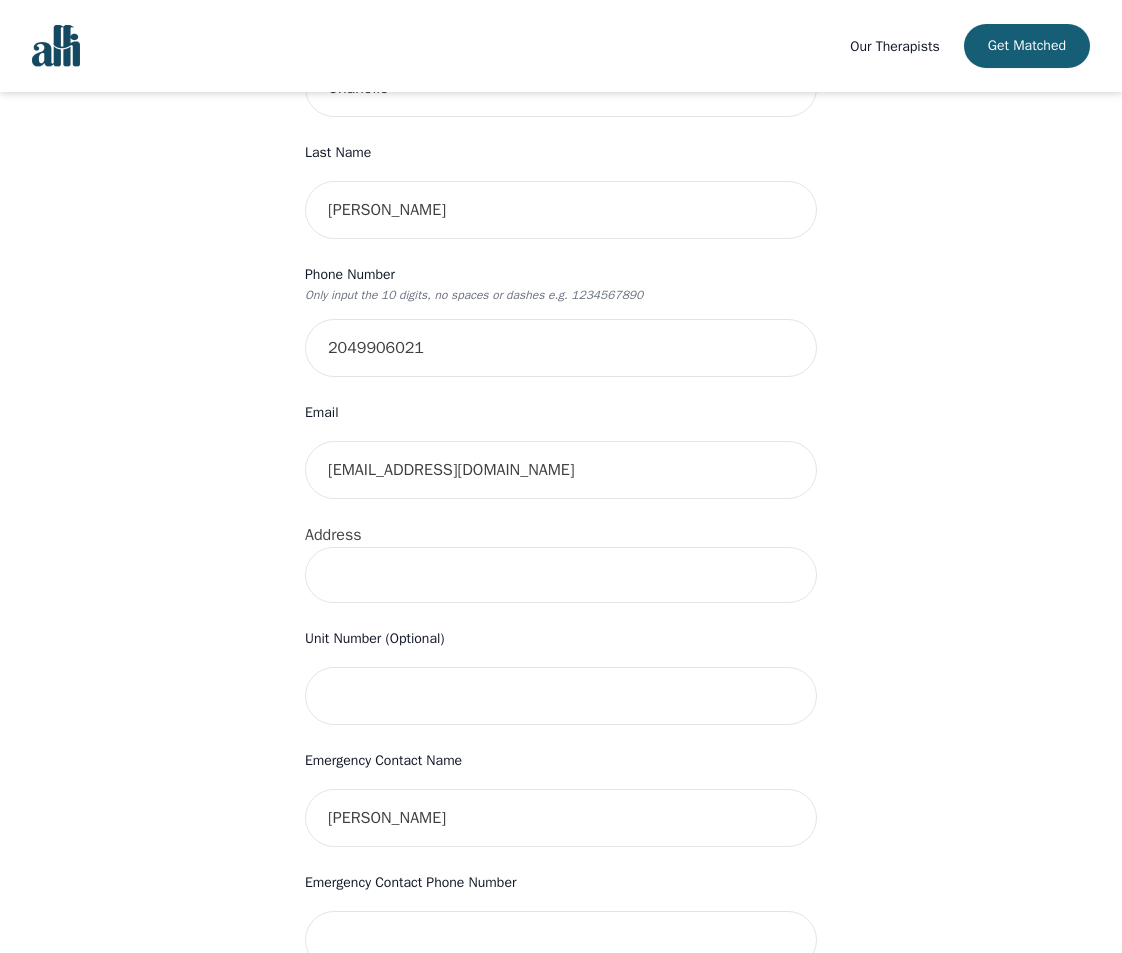 click on "Your therapy journey is about to begin! Your initial assessment session with   Ash Shewchuk  will be on  2025-07-05 @ 10:00 AM  for 50 minutes , free of charge. Your follow-up sessions will be at your selected rate of $45. To confirm your session, please complete the following: First Name Chanelle Last Name Lajoie Phone Number Only input the 10 digits, no spaces or dashes e.g. 1234567890 2049906021 Email lajoiechanelle@gmail.com Address Unit Number (Optional) Emergency Contact Name Michelle Fraser Emergency Contact Phone Number I have a promo code I have read and accept the  consent to counselling and psychotherapy services I have read and accept  Alli's Terms of Services I understand that I will be charged the full session rate if I cancel within 24 hours of my scheduled appointment or if I miss it all together. (*Note: This does not apply to your very first session with Alli. You may cancel your first session at any time without incurring fees). Info Oops -    Submit" at bounding box center [561, 666] 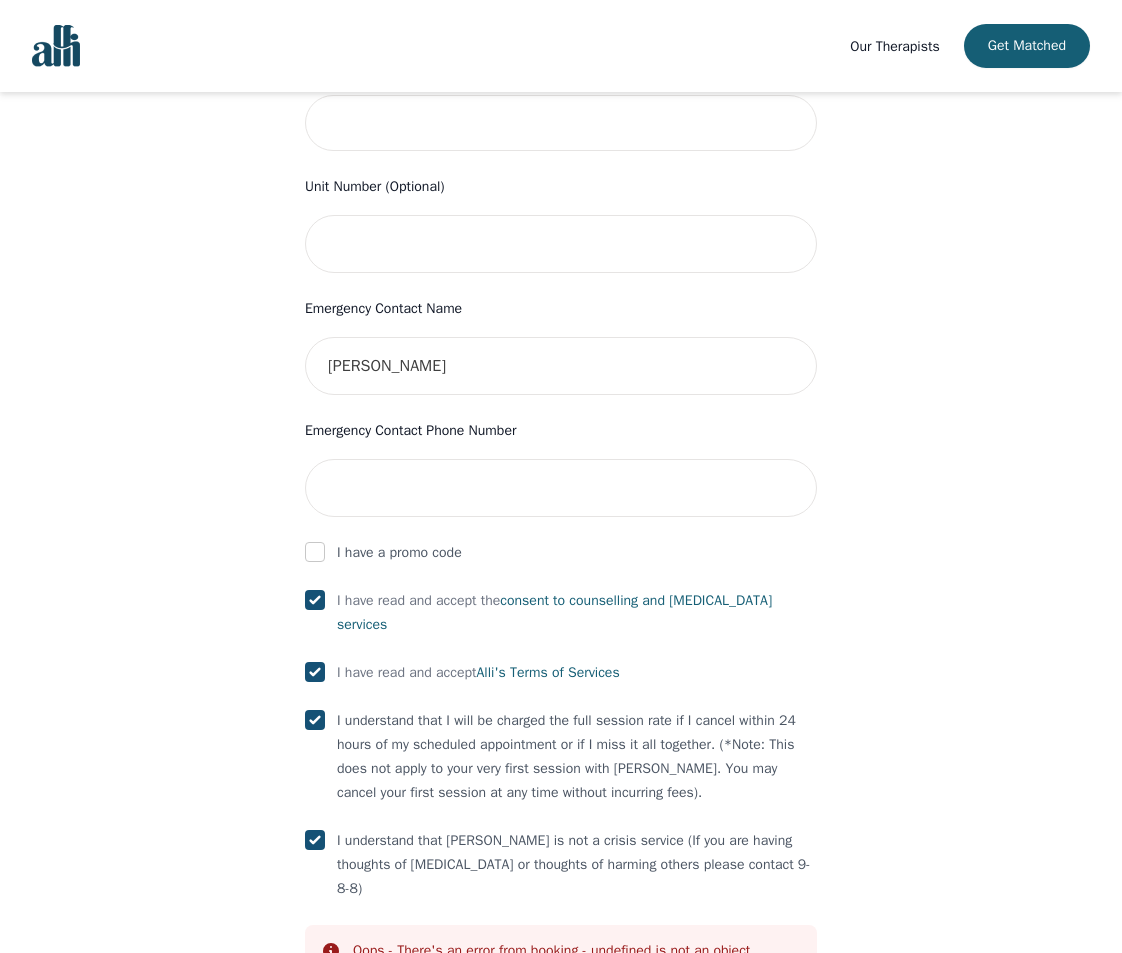 scroll, scrollTop: 793, scrollLeft: 0, axis: vertical 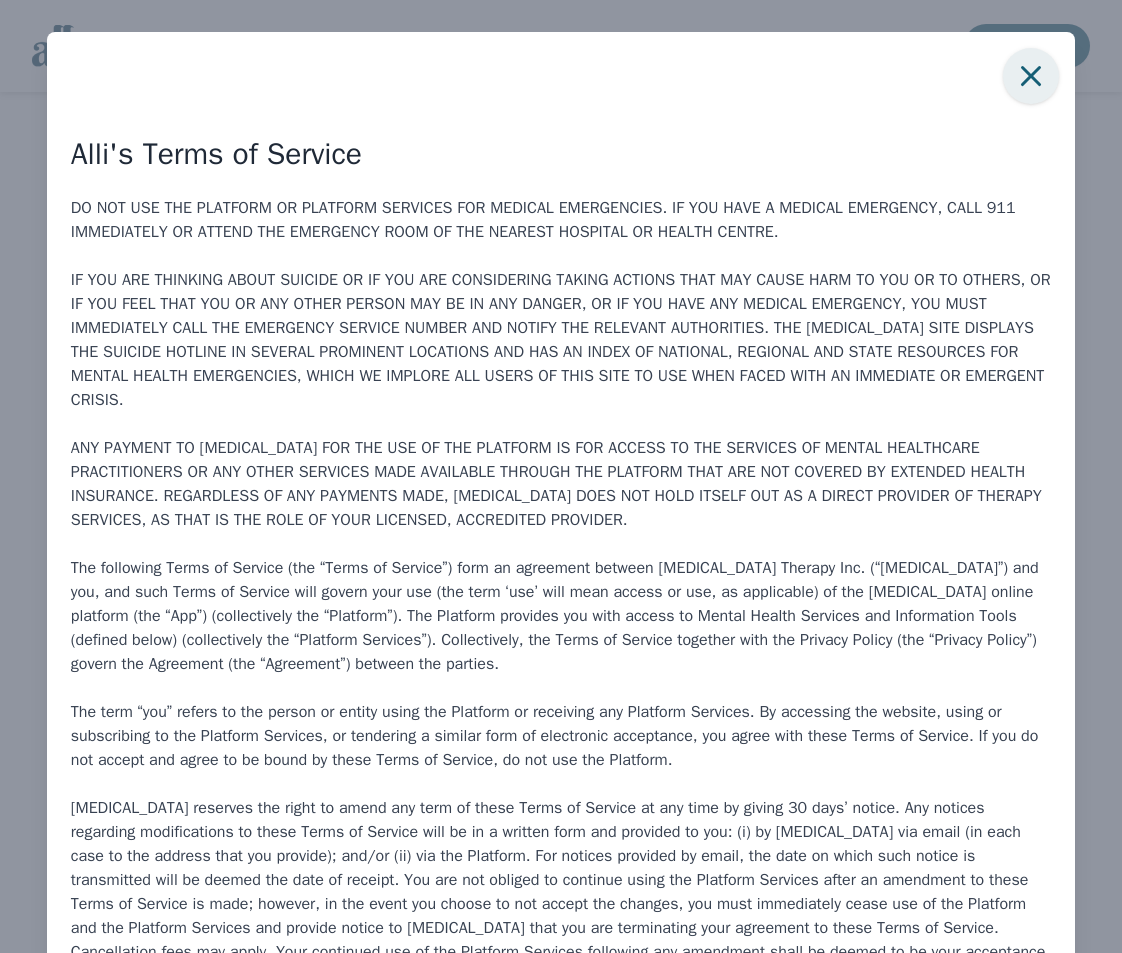 click 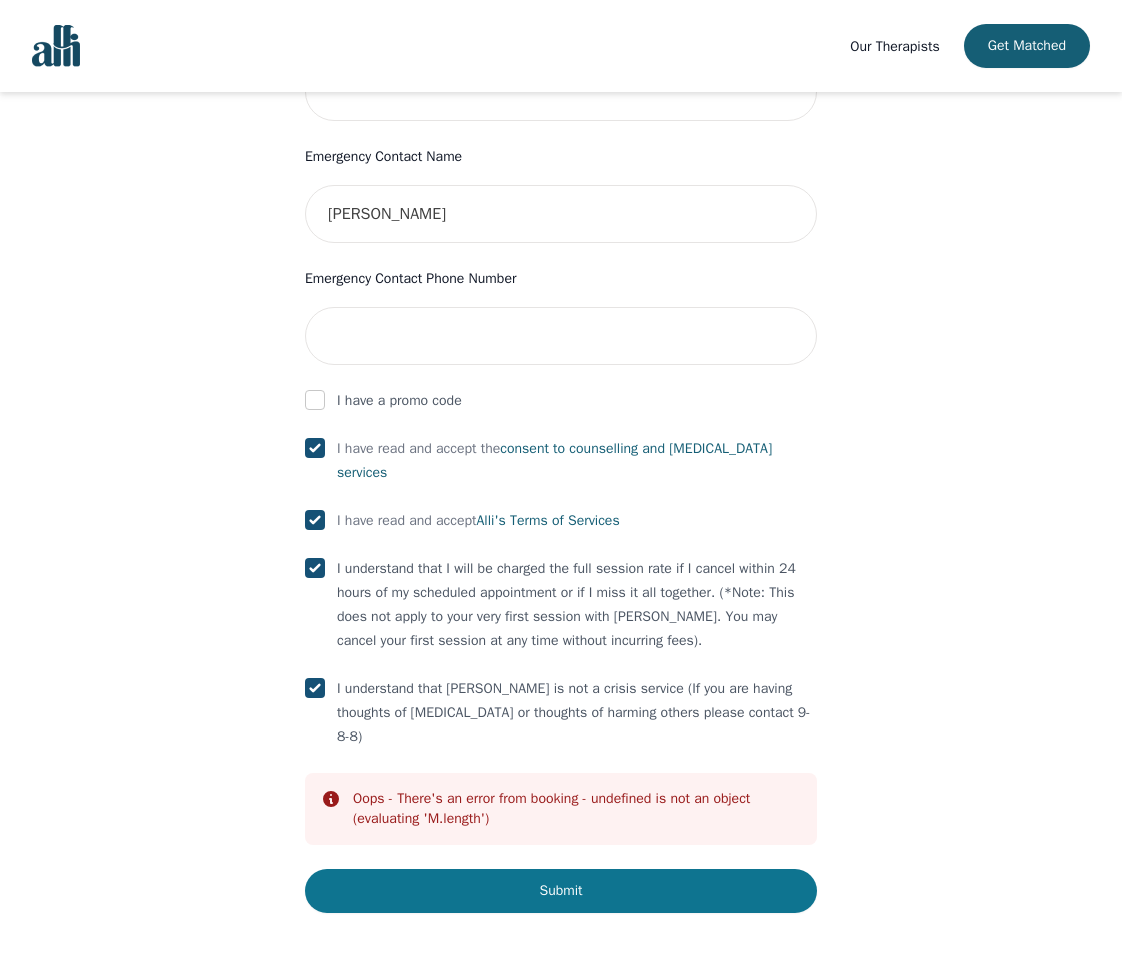 click on "Submit" at bounding box center (561, 891) 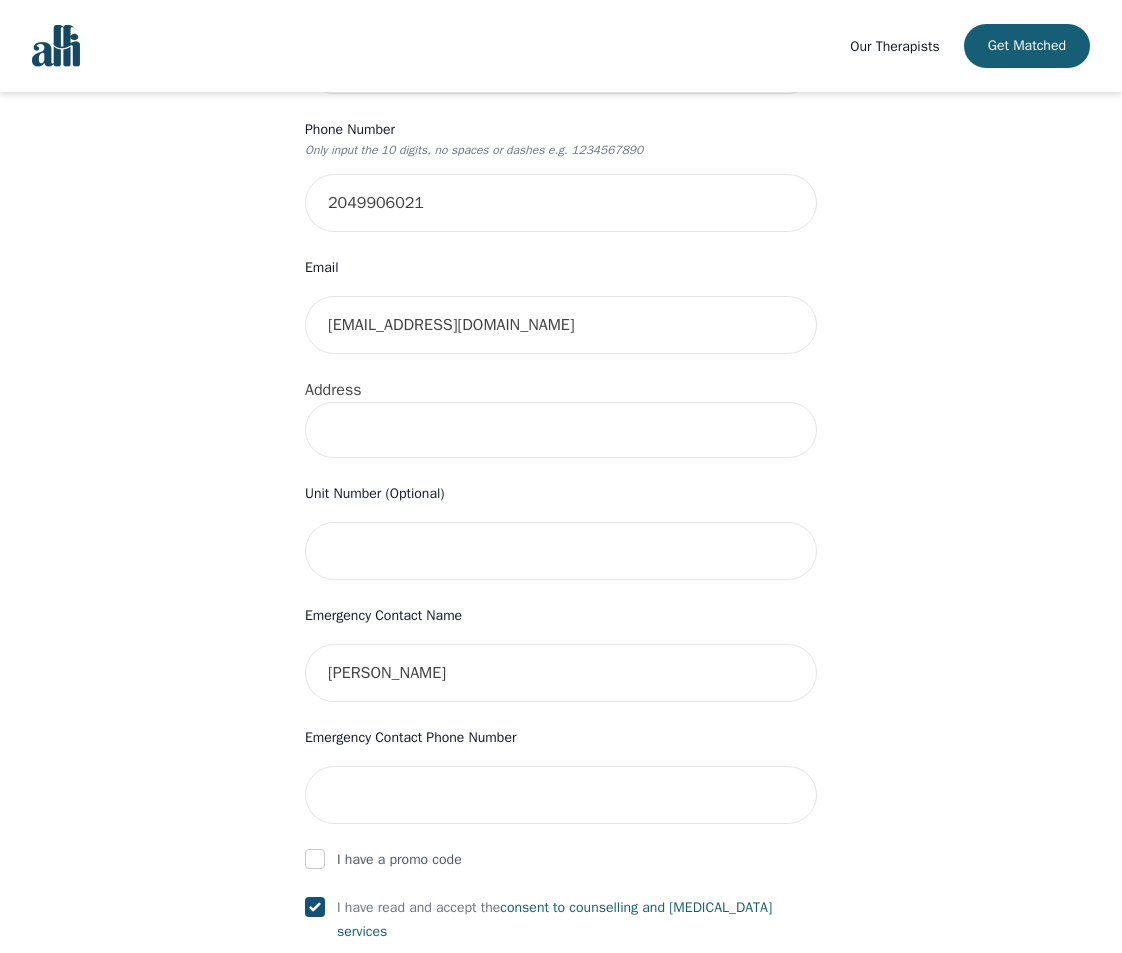 scroll, scrollTop: 478, scrollLeft: 0, axis: vertical 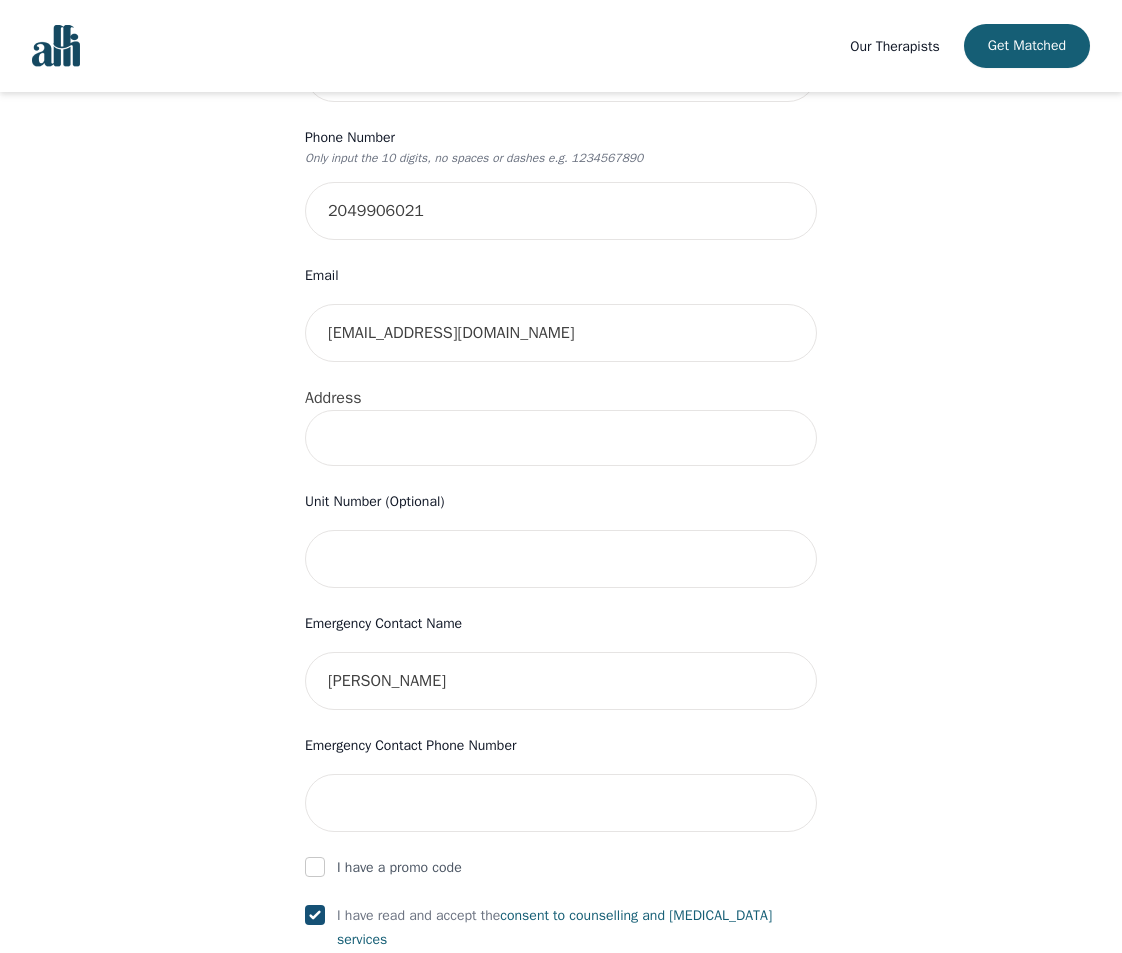 click at bounding box center [561, 438] 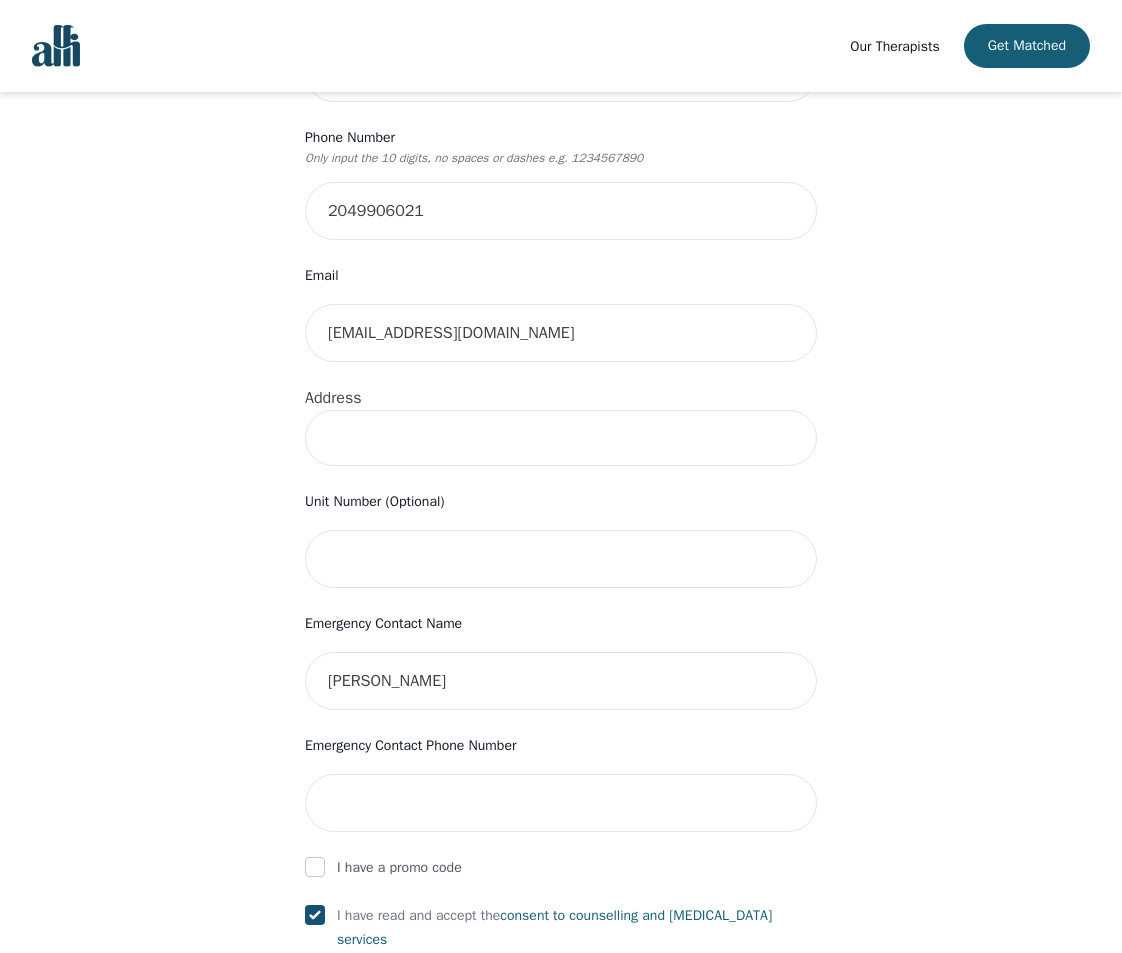 click at bounding box center [561, 438] 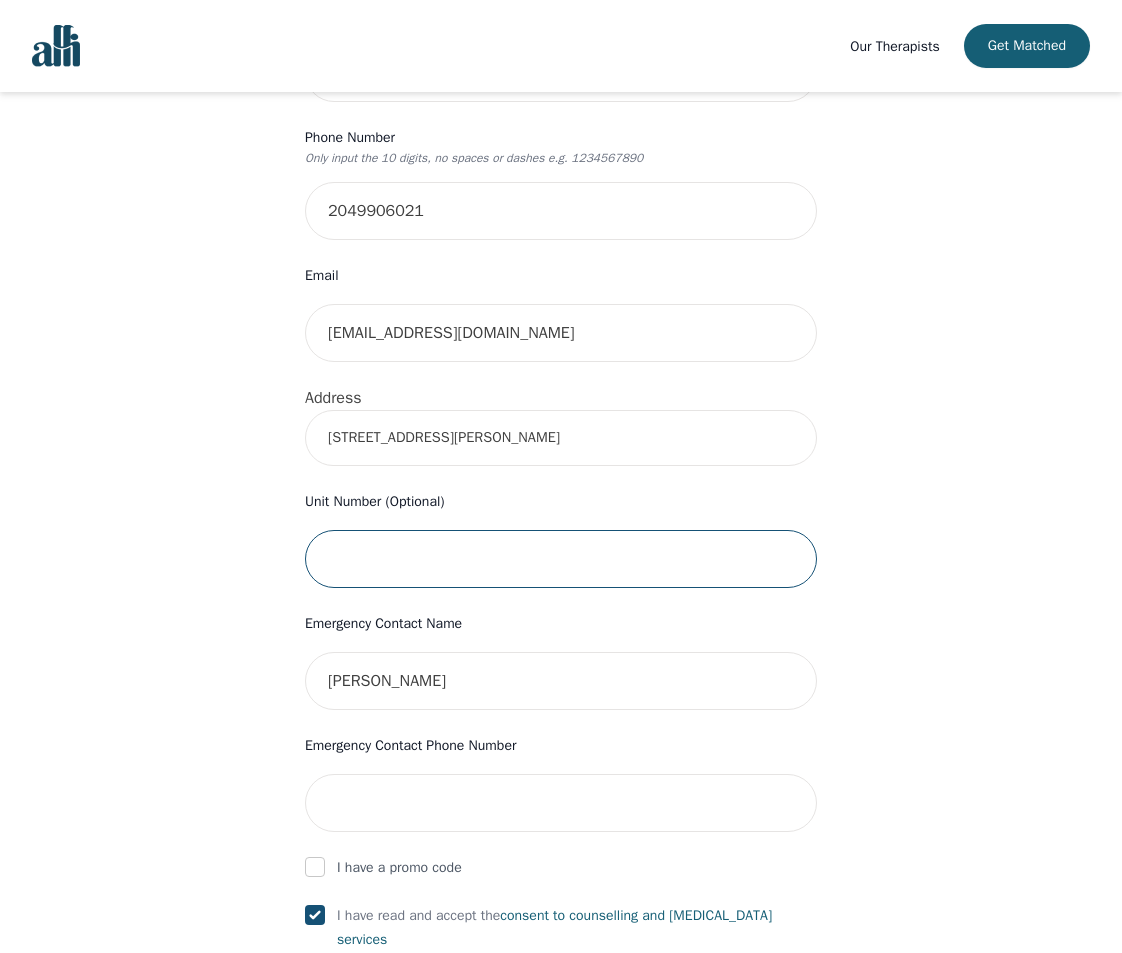 type on "221 Neil Ave, Winnipeg, MB R2K 1C8, Canada" 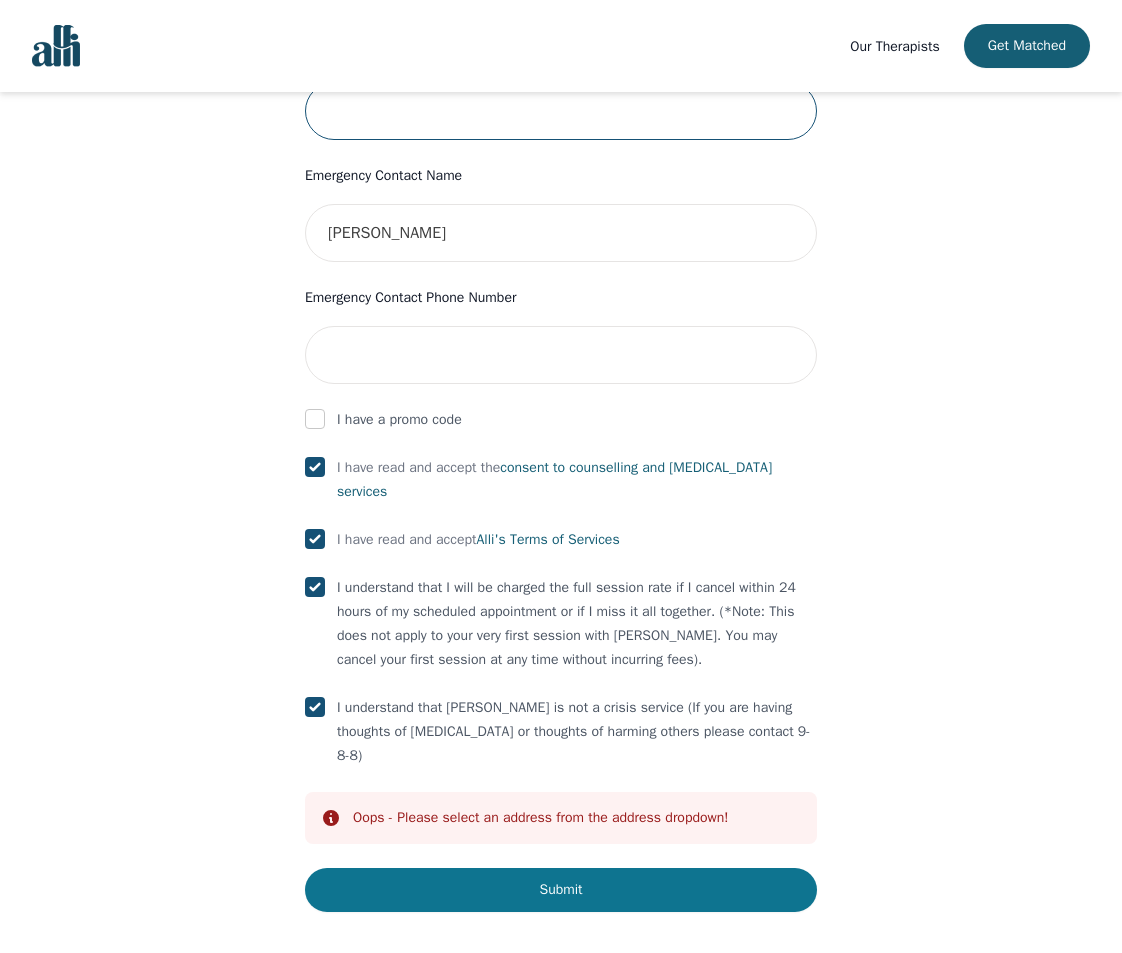 scroll, scrollTop: 925, scrollLeft: 0, axis: vertical 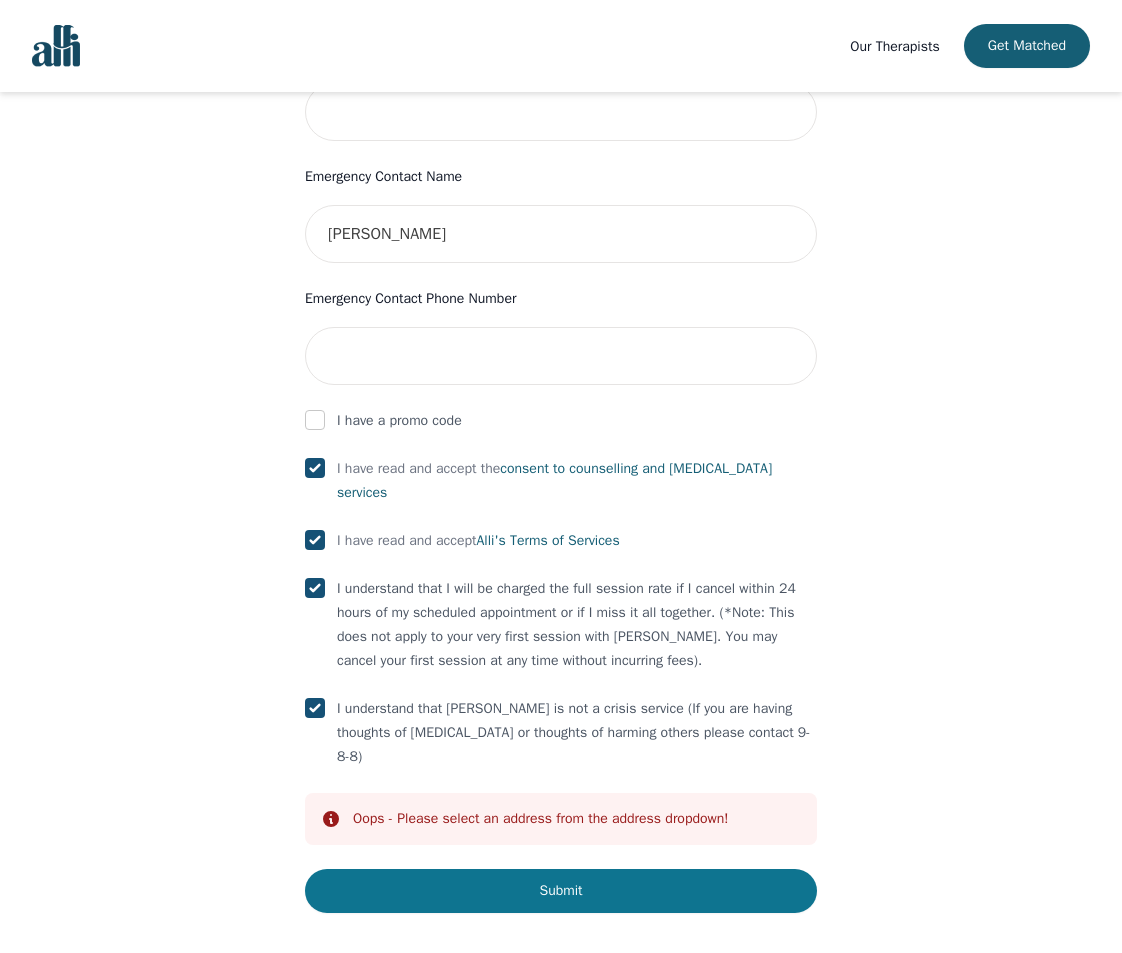 click on "Submit" at bounding box center [561, 891] 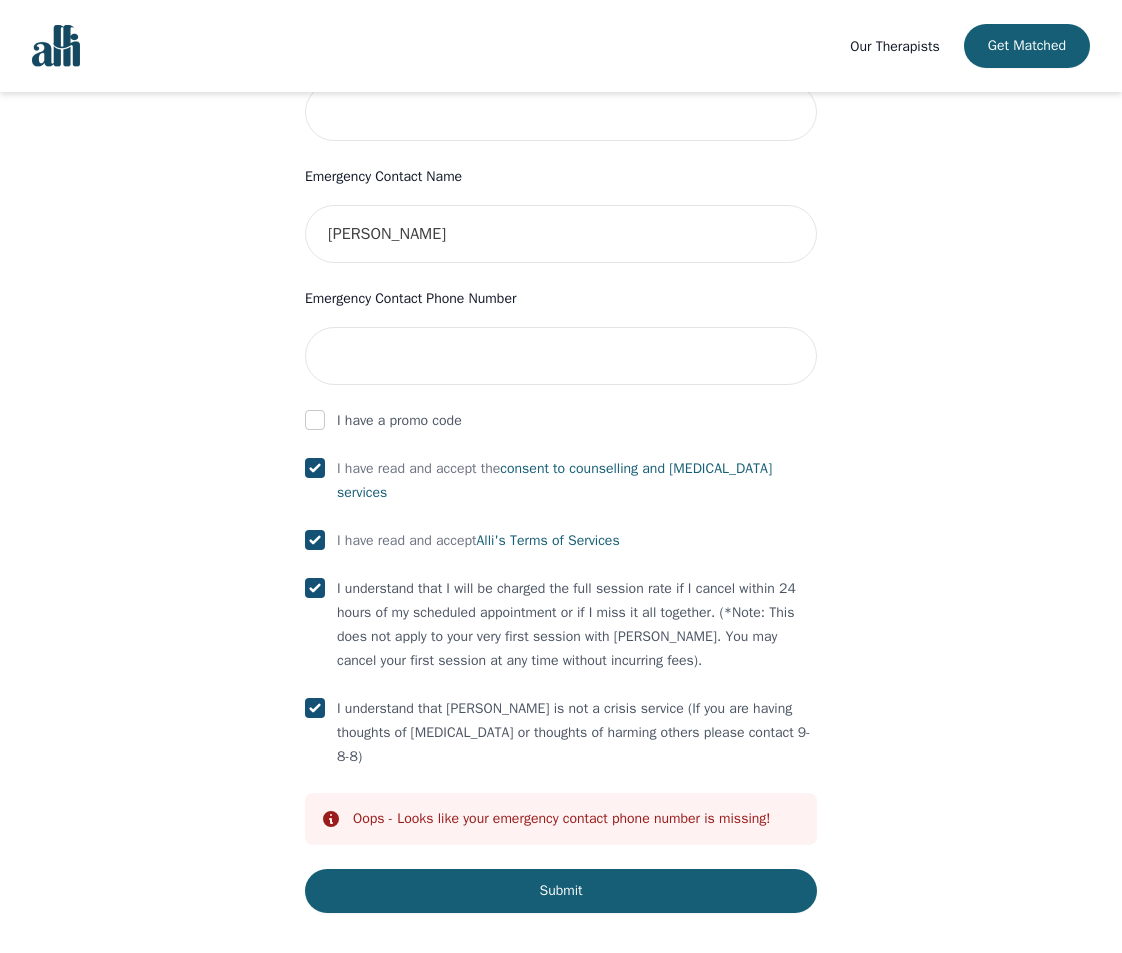 click on "Your therapy journey is about to begin! Your initial assessment session with   Ash Shewchuk  will be on  2025-07-05 @ 10:00 AM  for 50 minutes , free of charge. Your follow-up sessions will be at your selected rate of $45. To confirm your session, please complete the following: First Name Chanelle Last Name Lajoie Phone Number Only input the 10 digits, no spaces or dashes e.g. 1234567890 2049906021 Email lajoiechanelle@gmail.com Address 221 Neil Ave, Winnipeg, MB R2K 1C8, Canada Unit Number (Optional) Emergency Contact Name Michelle Fraser Emergency Contact Phone Number I have a promo code I have read and accept the  consent to counselling and psychotherapy services I have read and accept  Alli's Terms of Services I understand that I will be charged the full session rate if I cancel within 24 hours of my scheduled appointment or if I miss it all together. (*Note: This does not apply to your very first session with Alli. You may cancel your first session at any time without incurring fees). Info Oops -" at bounding box center [561, 72] 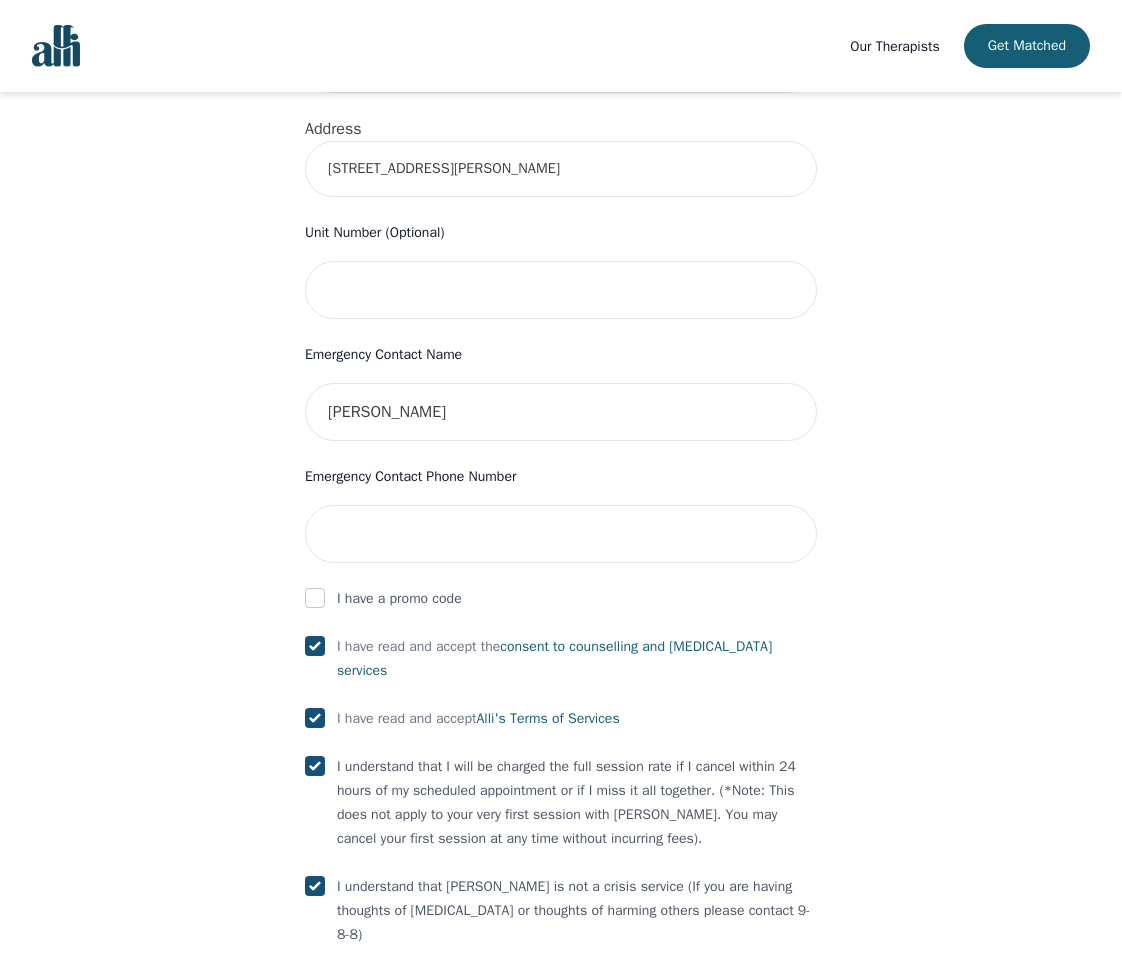 scroll, scrollTop: 746, scrollLeft: 0, axis: vertical 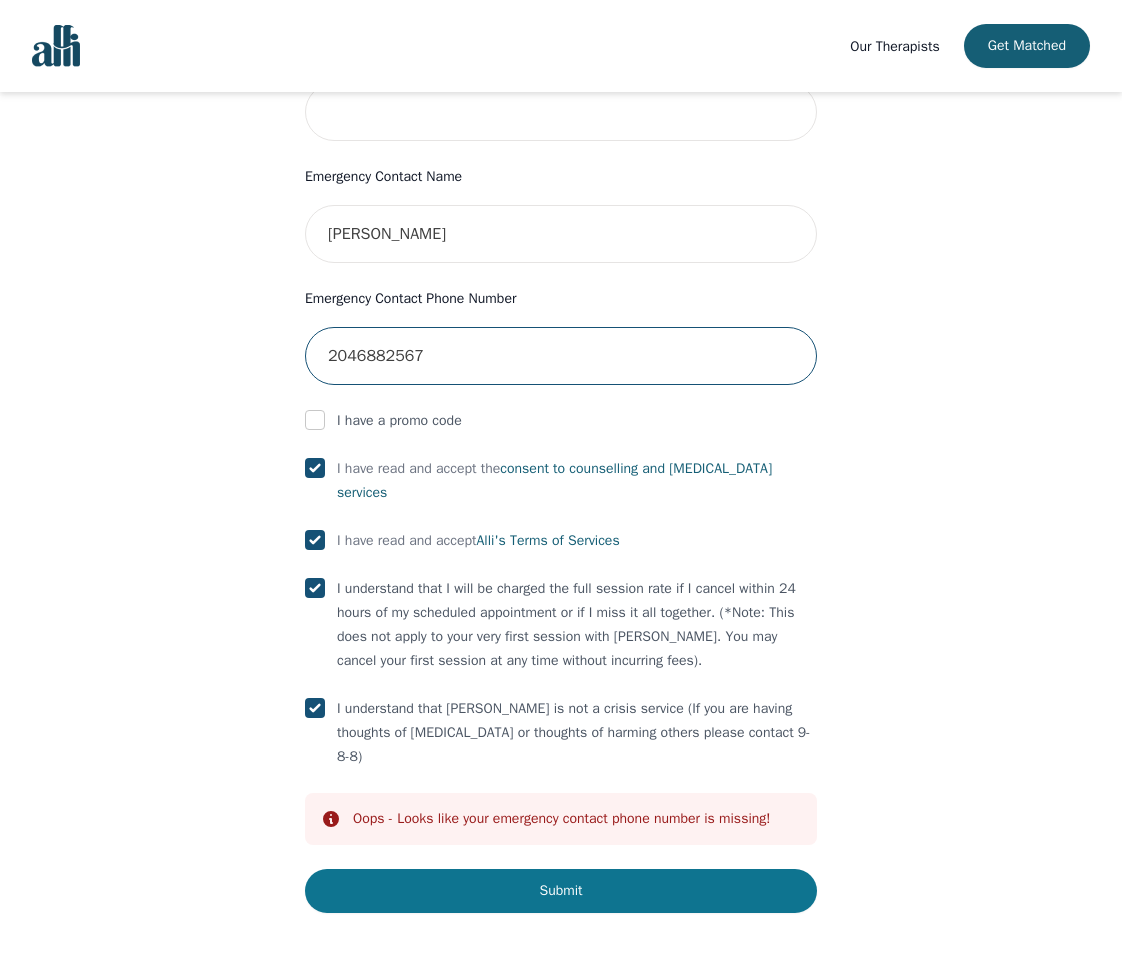 type on "2046882567" 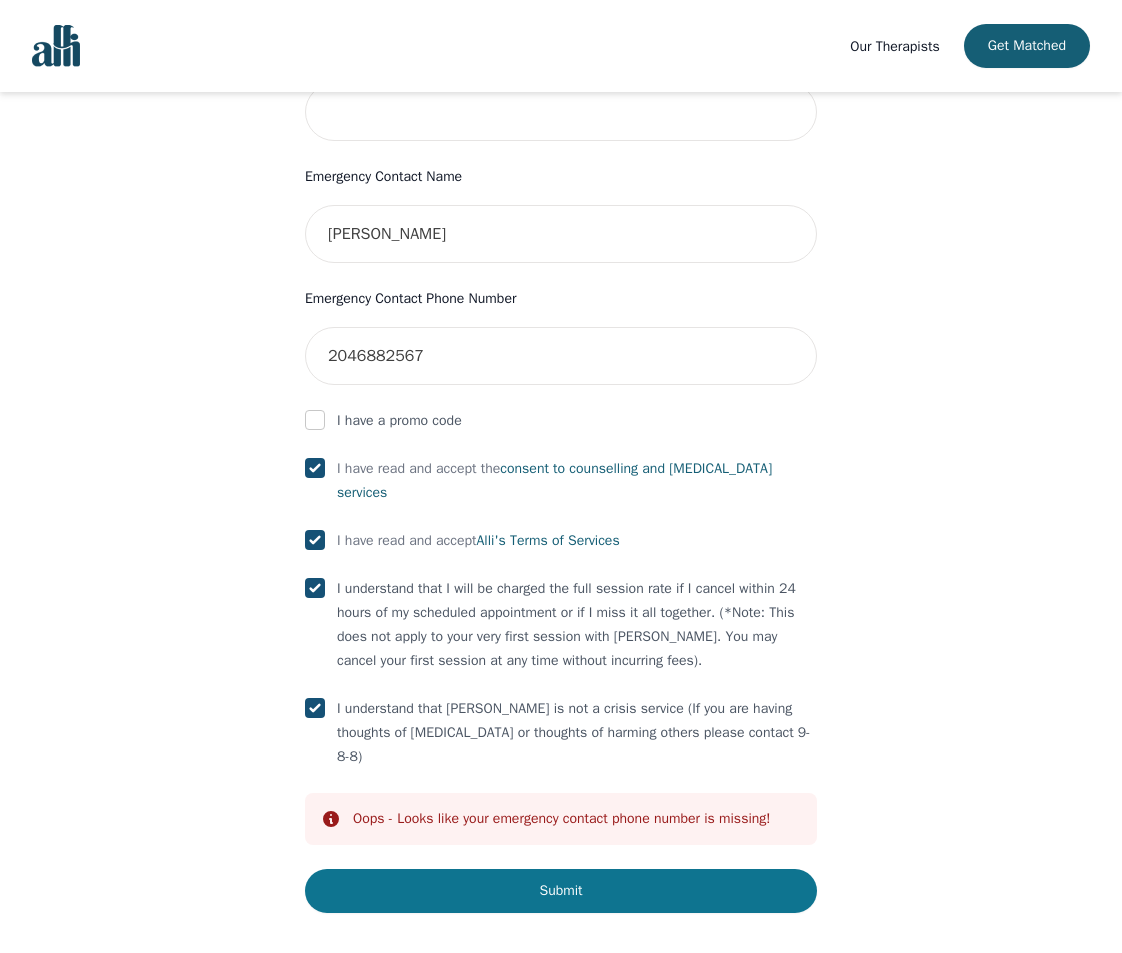 click on "Submit" at bounding box center [561, 891] 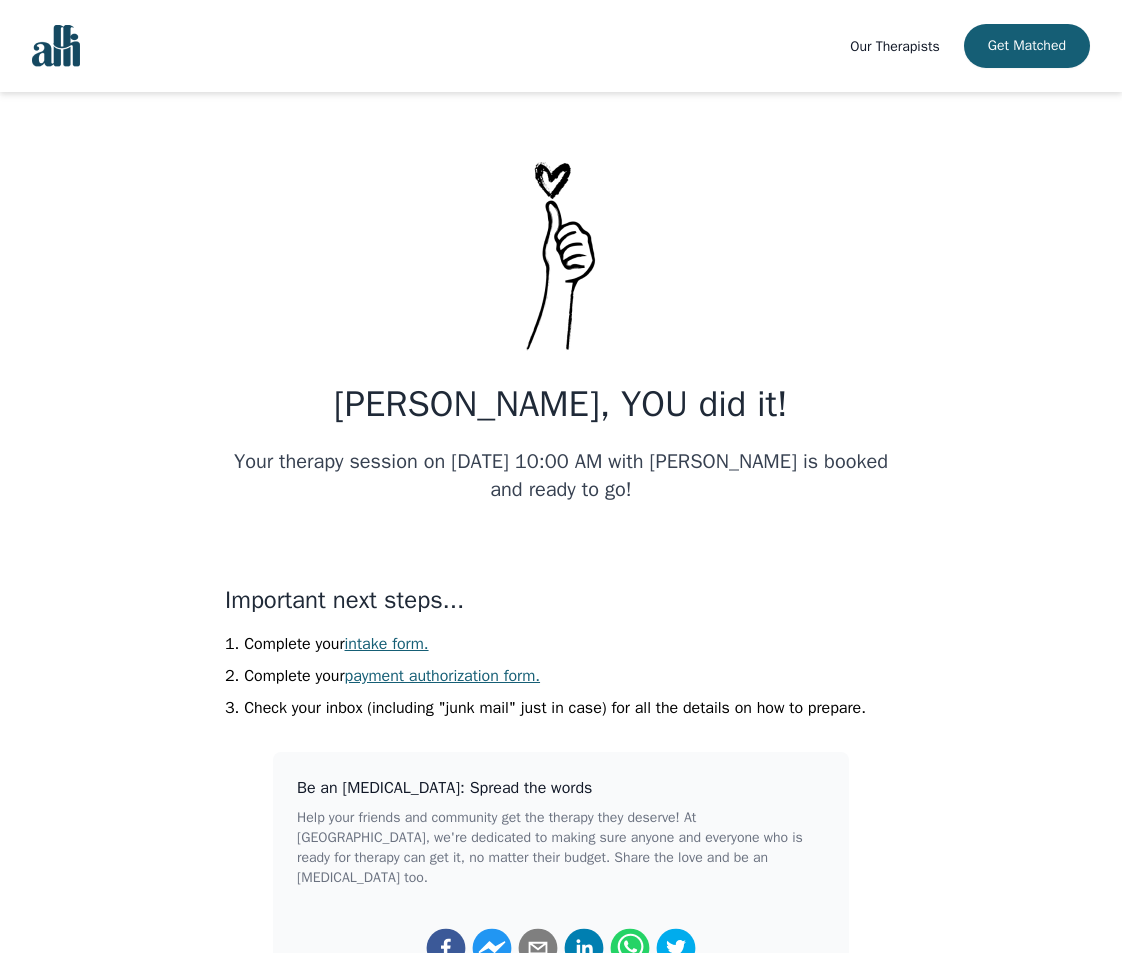 scroll, scrollTop: 0, scrollLeft: 0, axis: both 